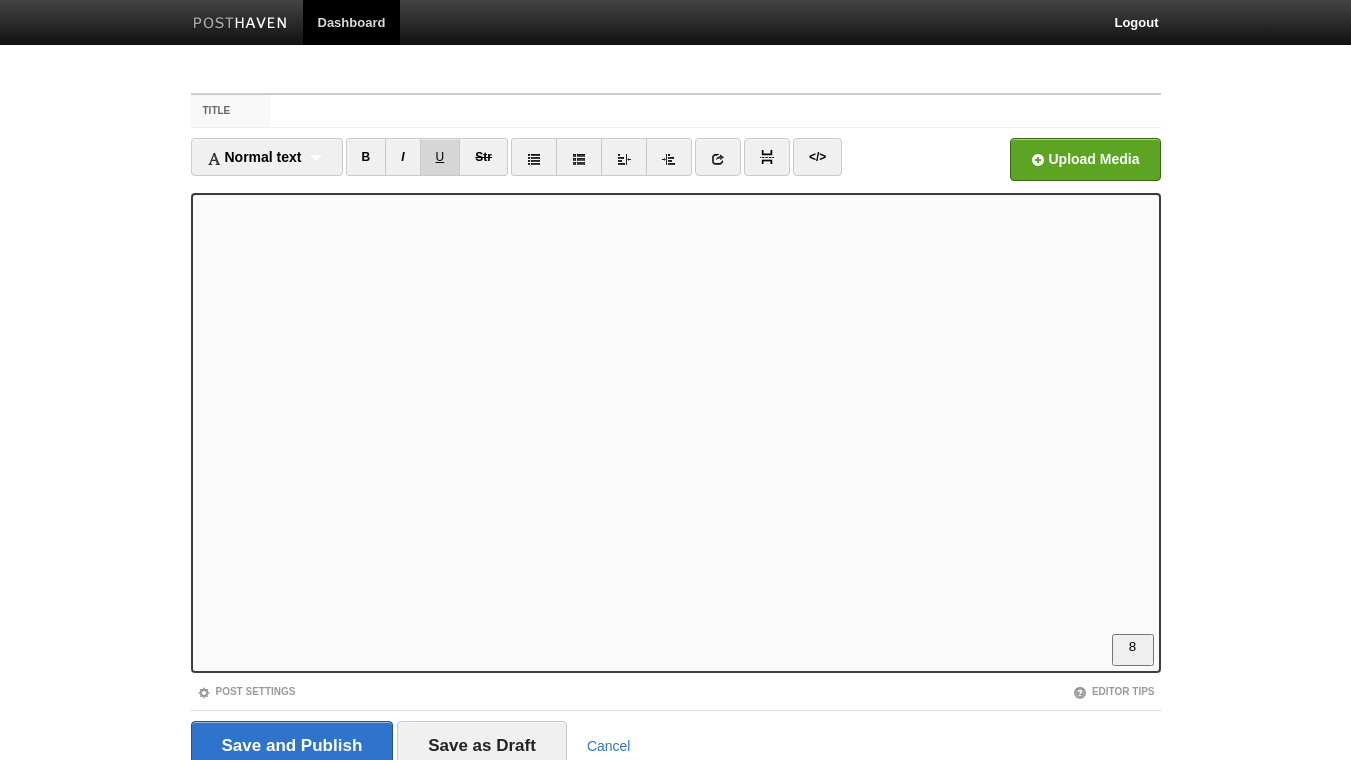 scroll, scrollTop: 0, scrollLeft: 0, axis: both 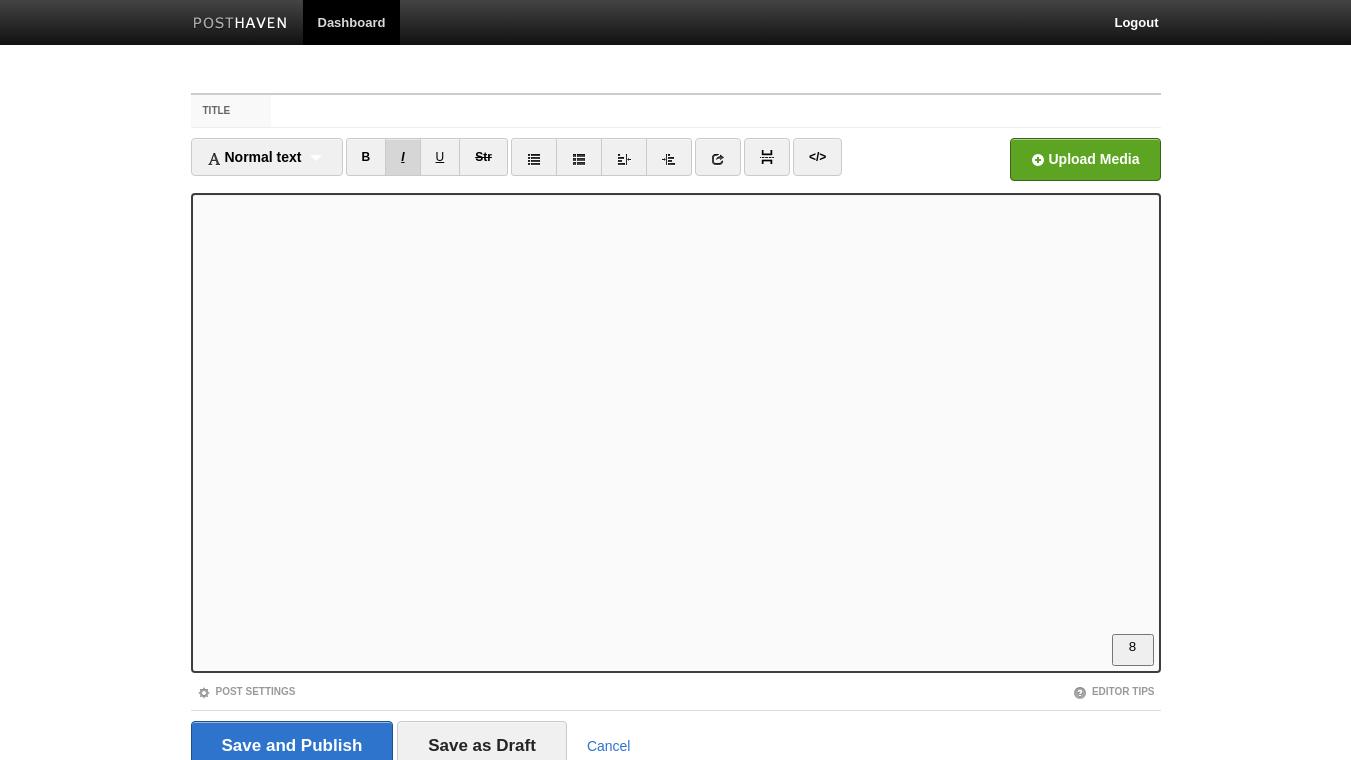 click on "I" at bounding box center (402, 157) 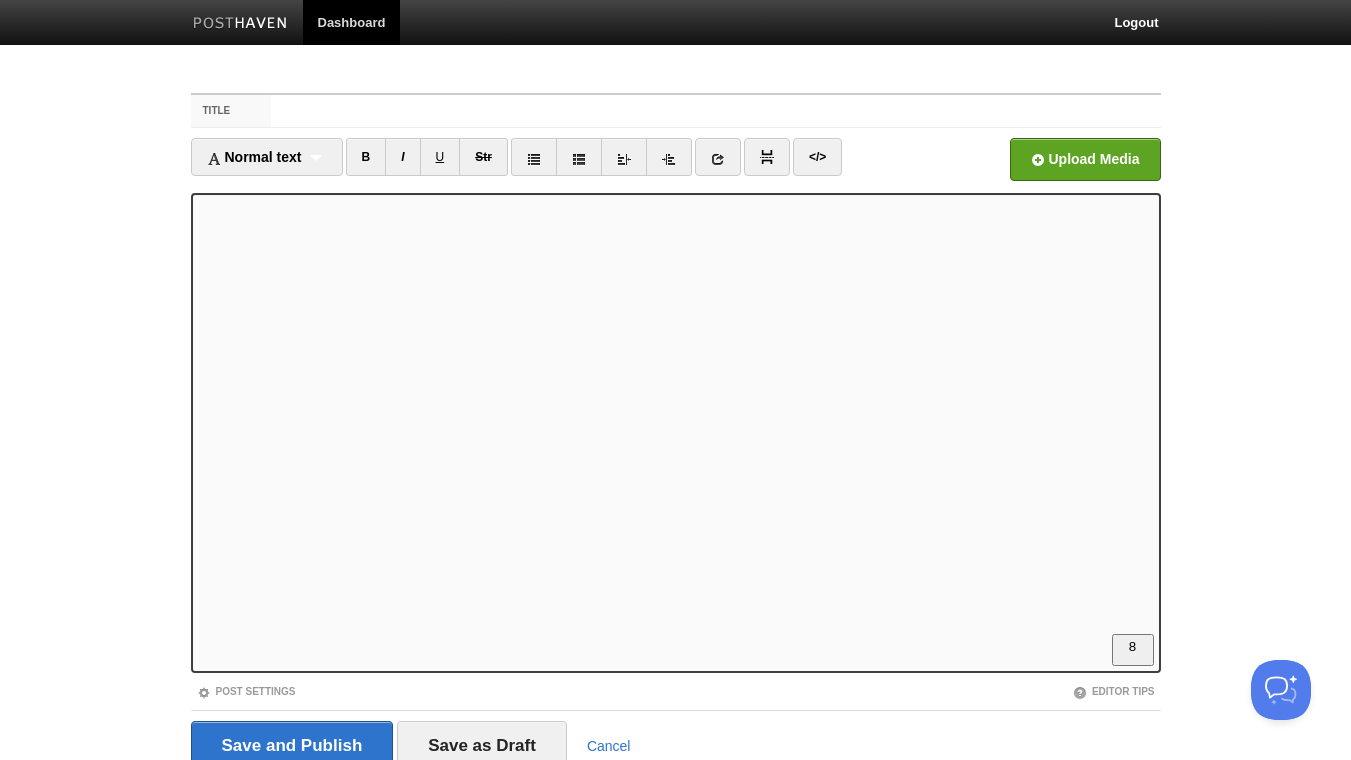 scroll, scrollTop: 0, scrollLeft: 0, axis: both 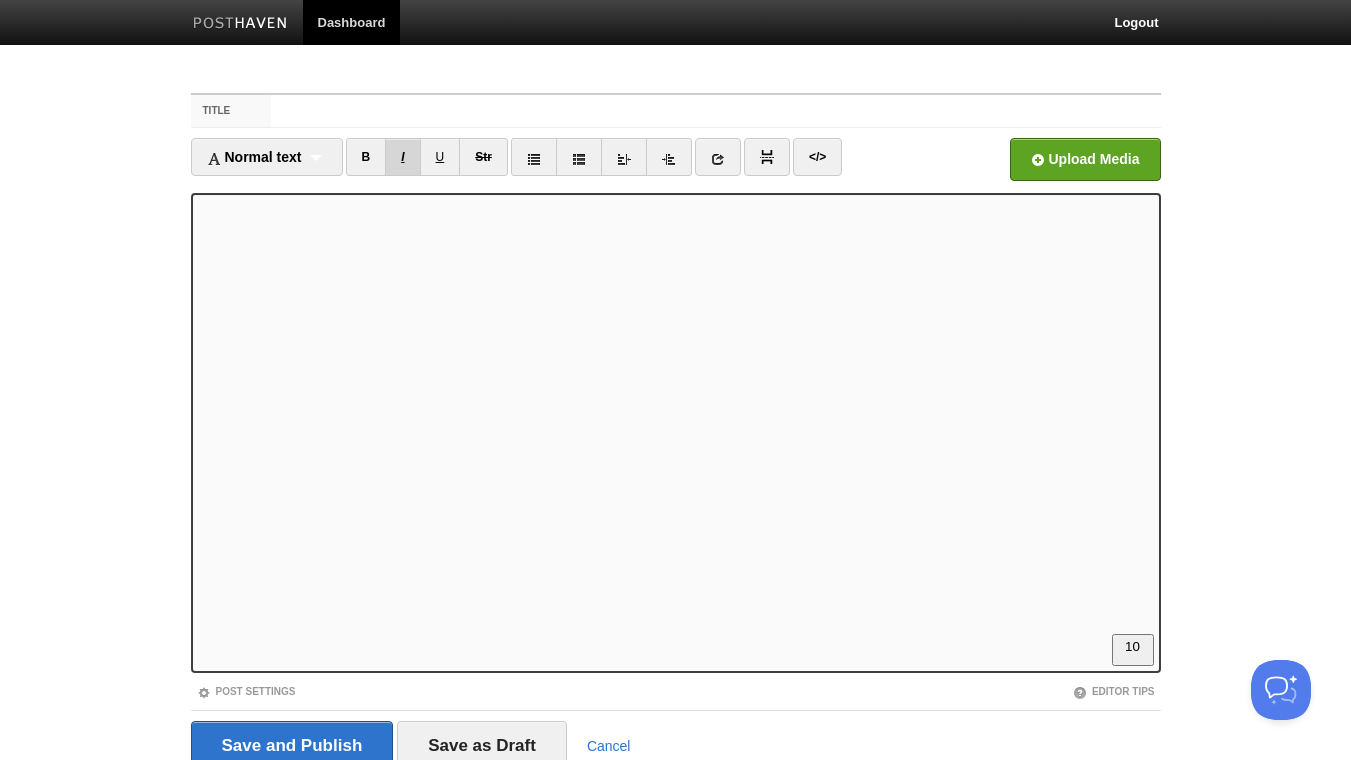 click on "I" at bounding box center [402, 157] 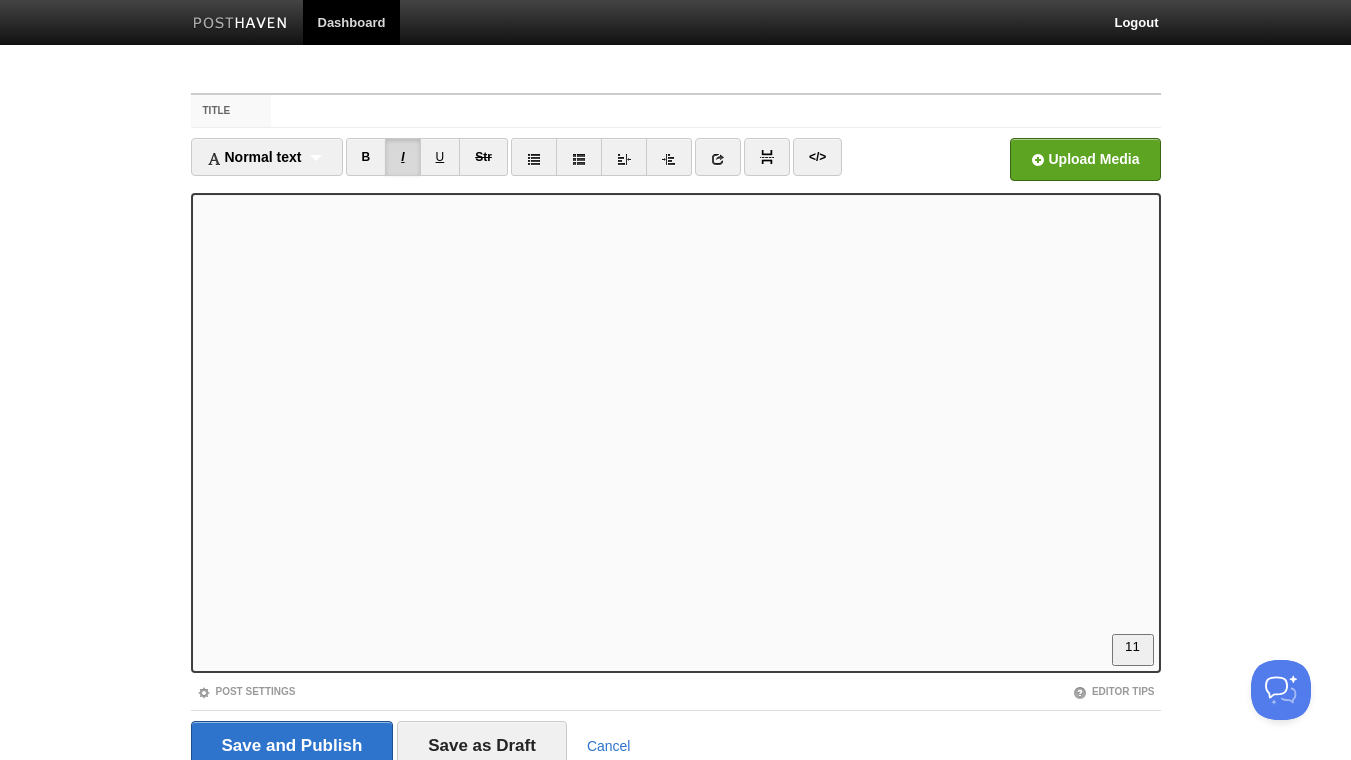click on "I" at bounding box center (402, 157) 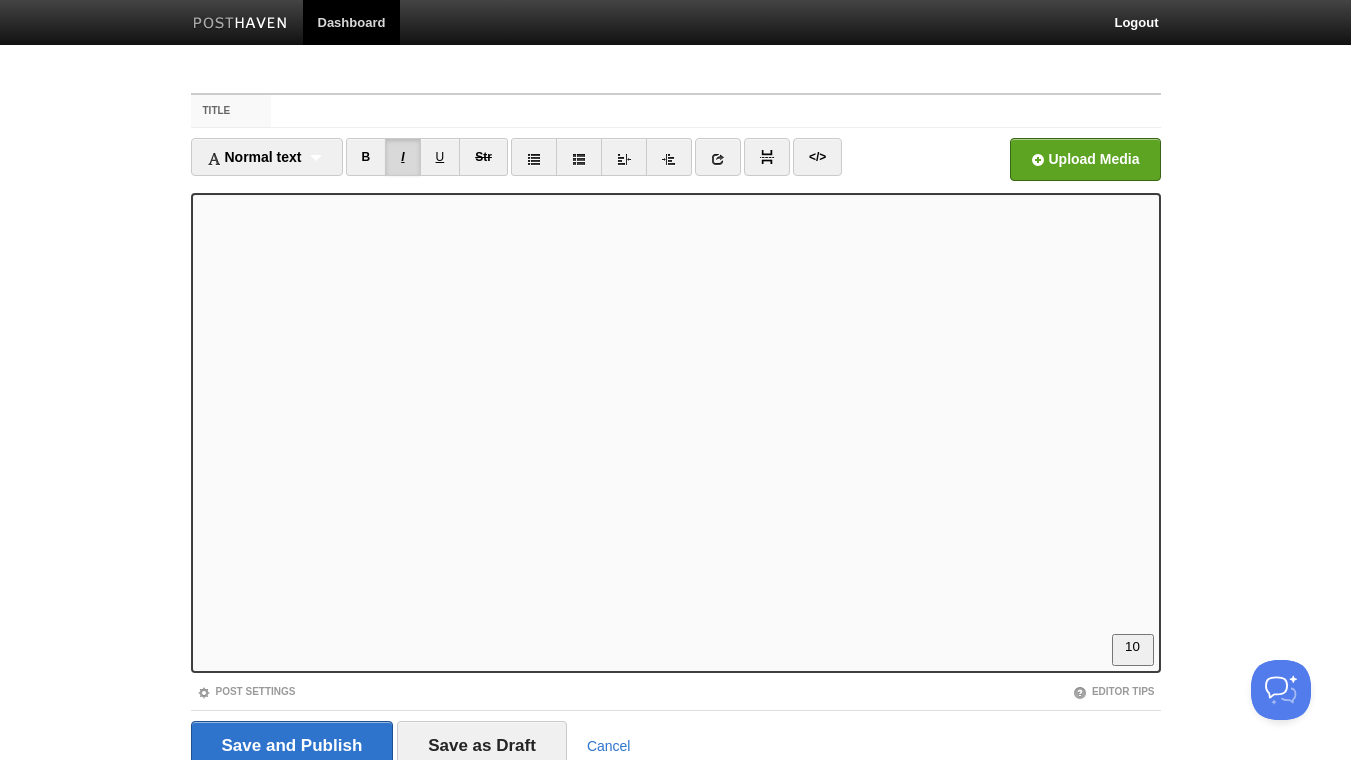 click on "I" at bounding box center [402, 157] 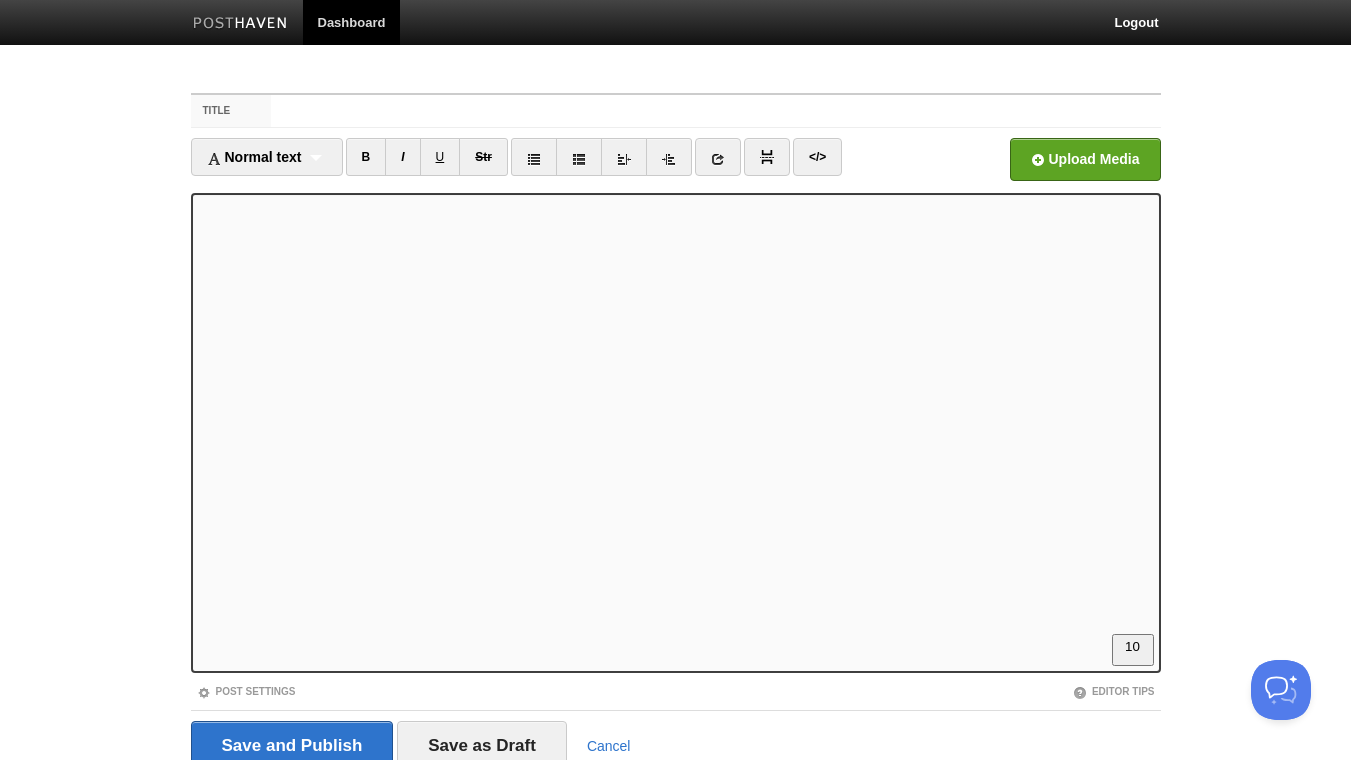 scroll, scrollTop: 108, scrollLeft: 0, axis: vertical 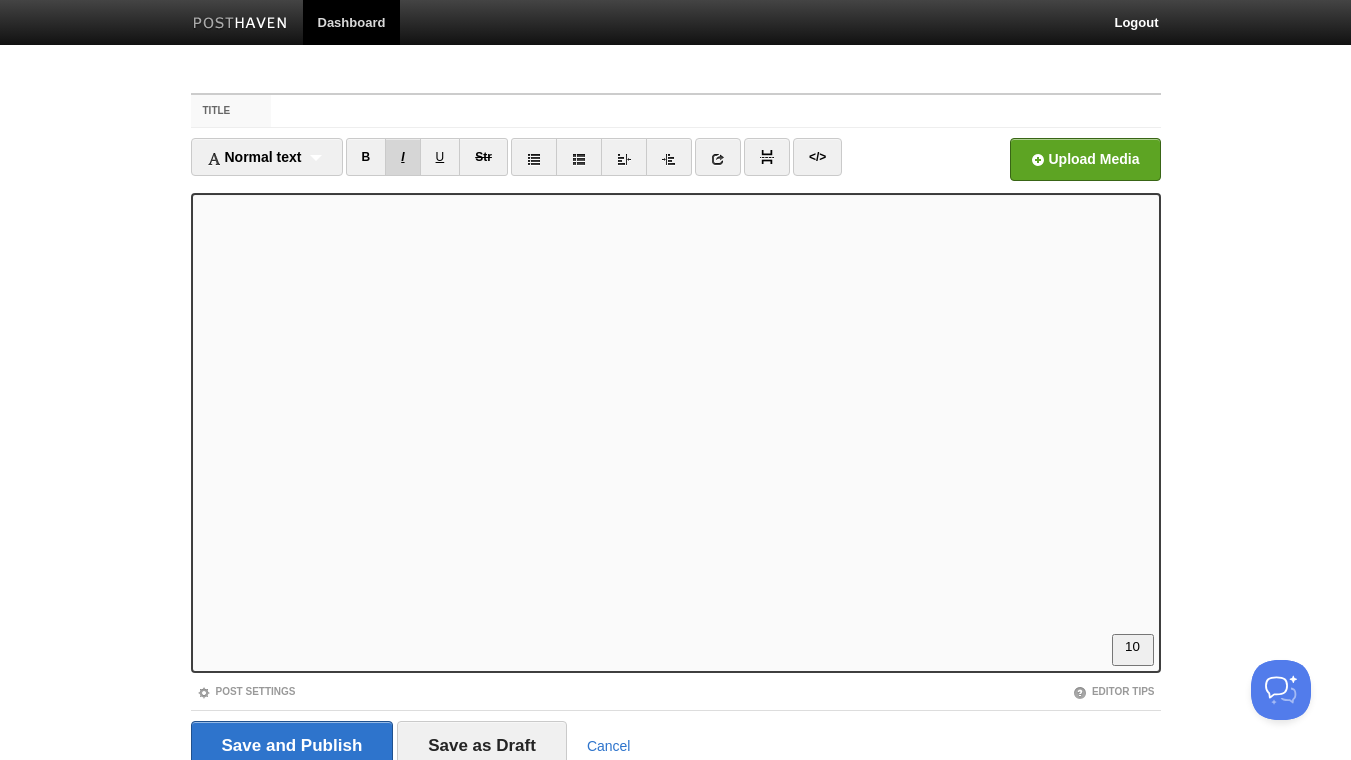 click on "I" at bounding box center (402, 157) 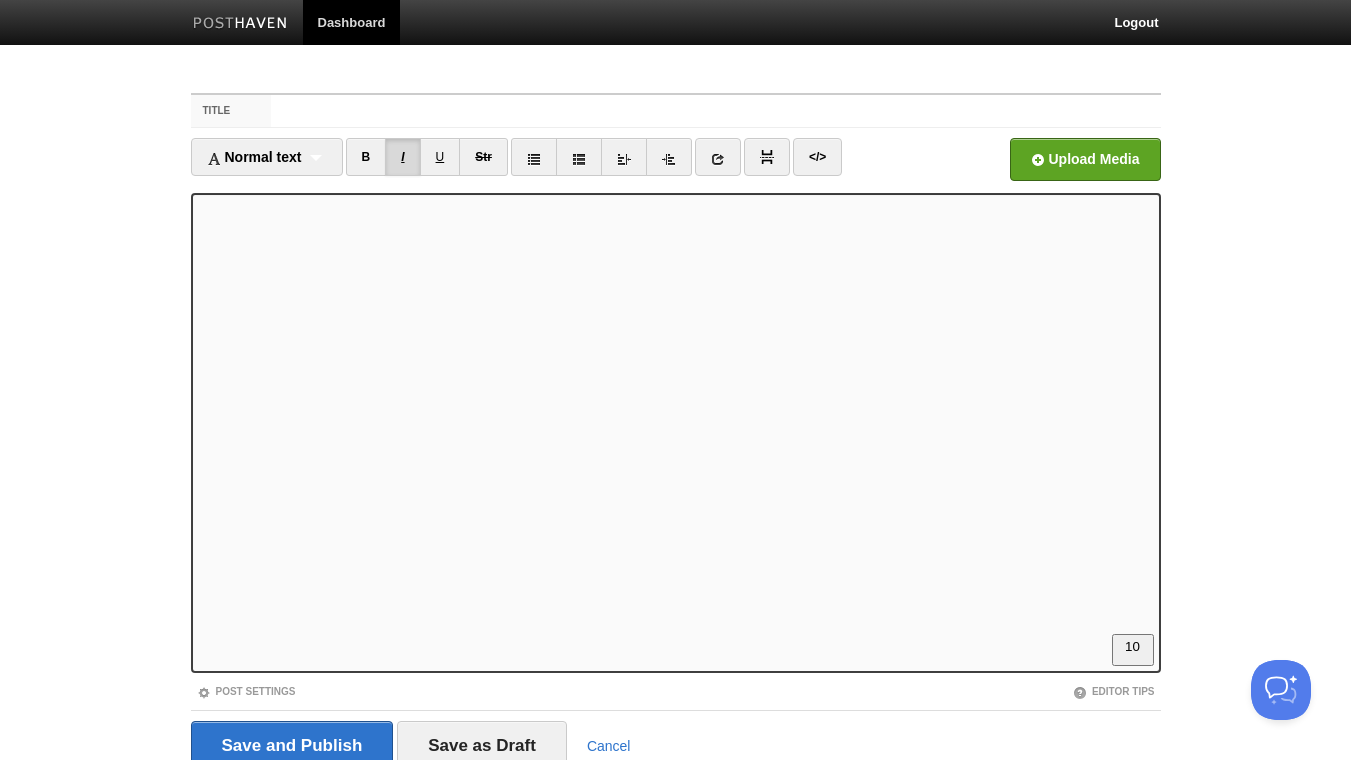 click on "I" at bounding box center [402, 157] 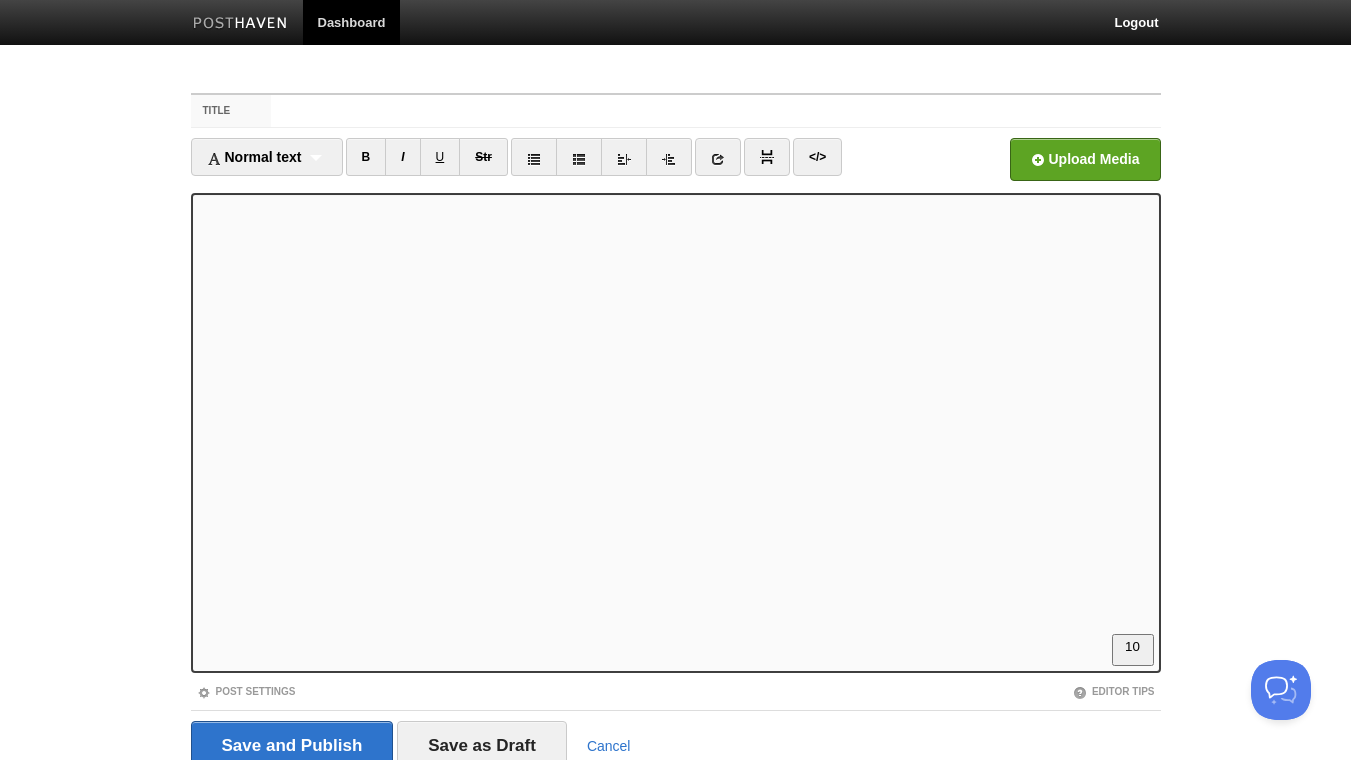 scroll, scrollTop: 216, scrollLeft: 0, axis: vertical 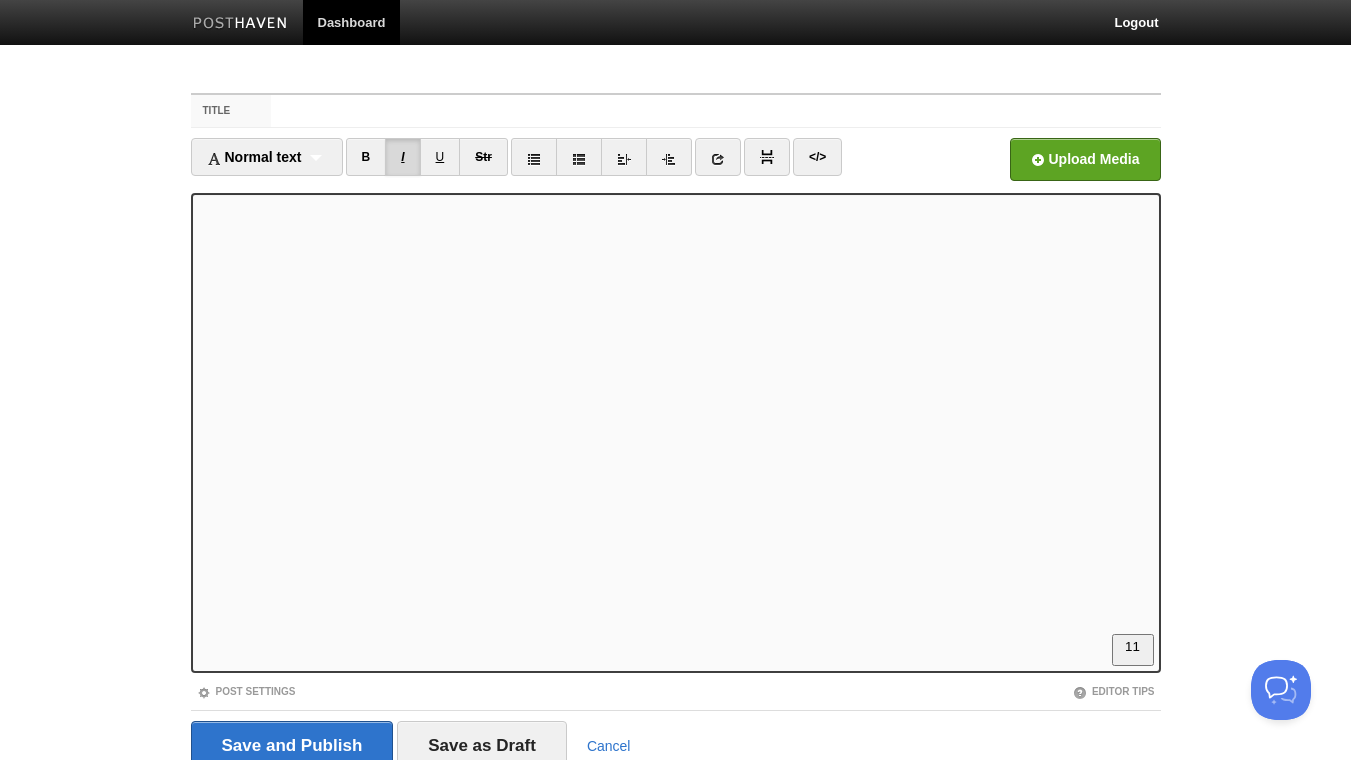 click on "I" at bounding box center [402, 157] 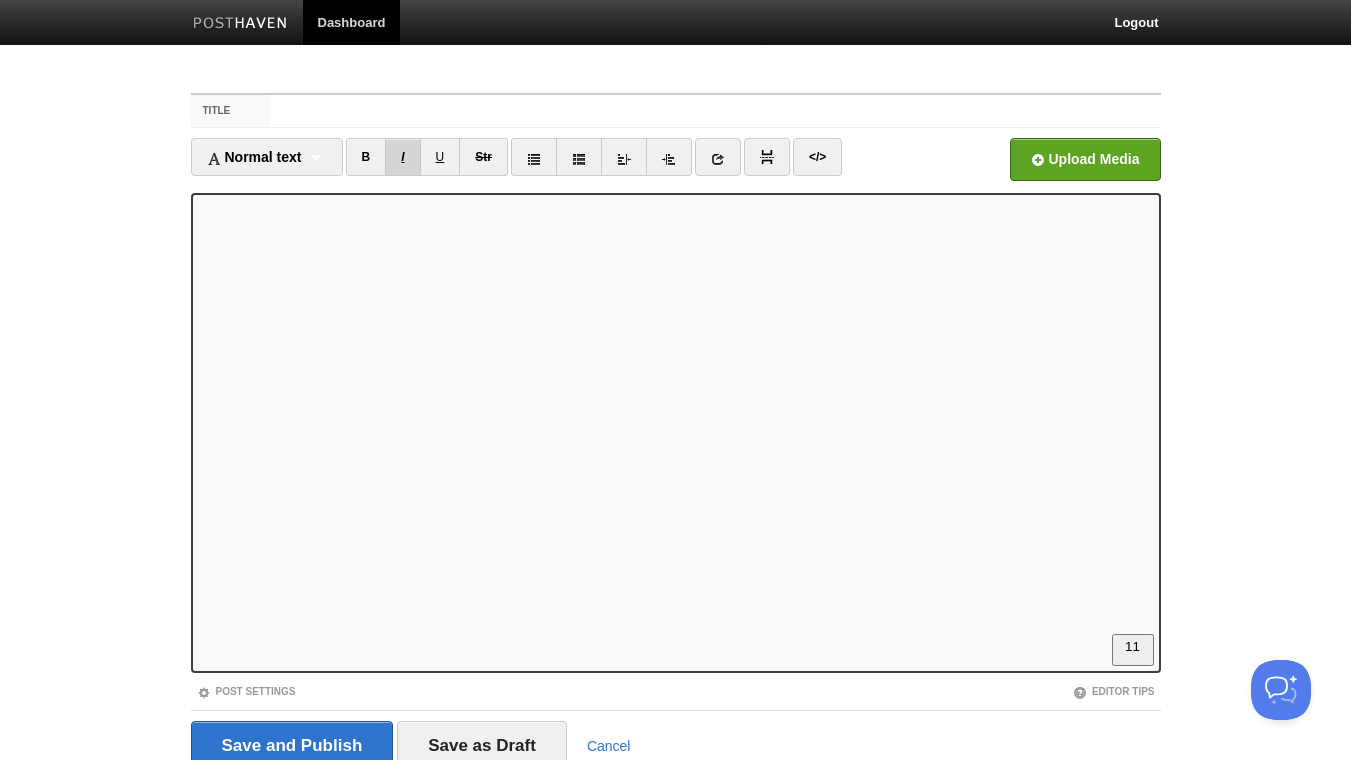 scroll, scrollTop: 324, scrollLeft: 0, axis: vertical 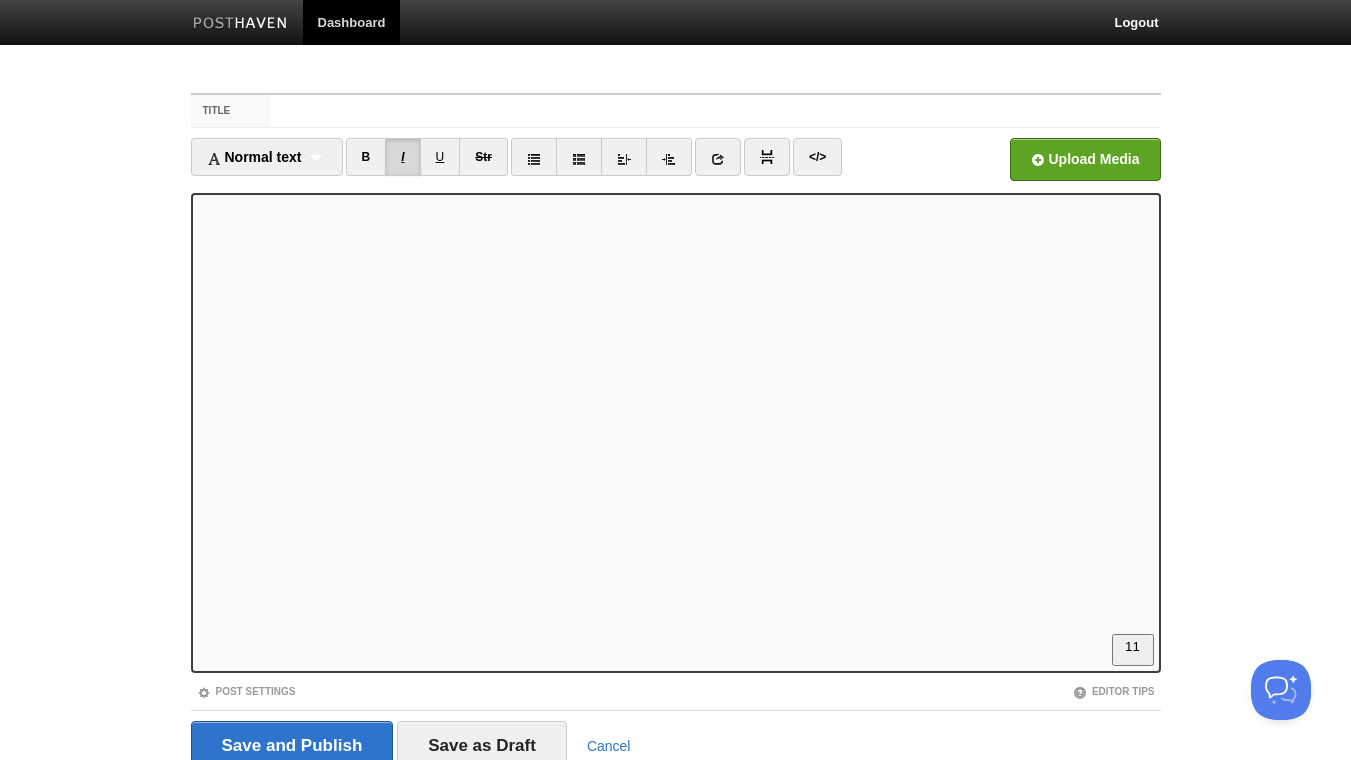 click on "I" at bounding box center [402, 157] 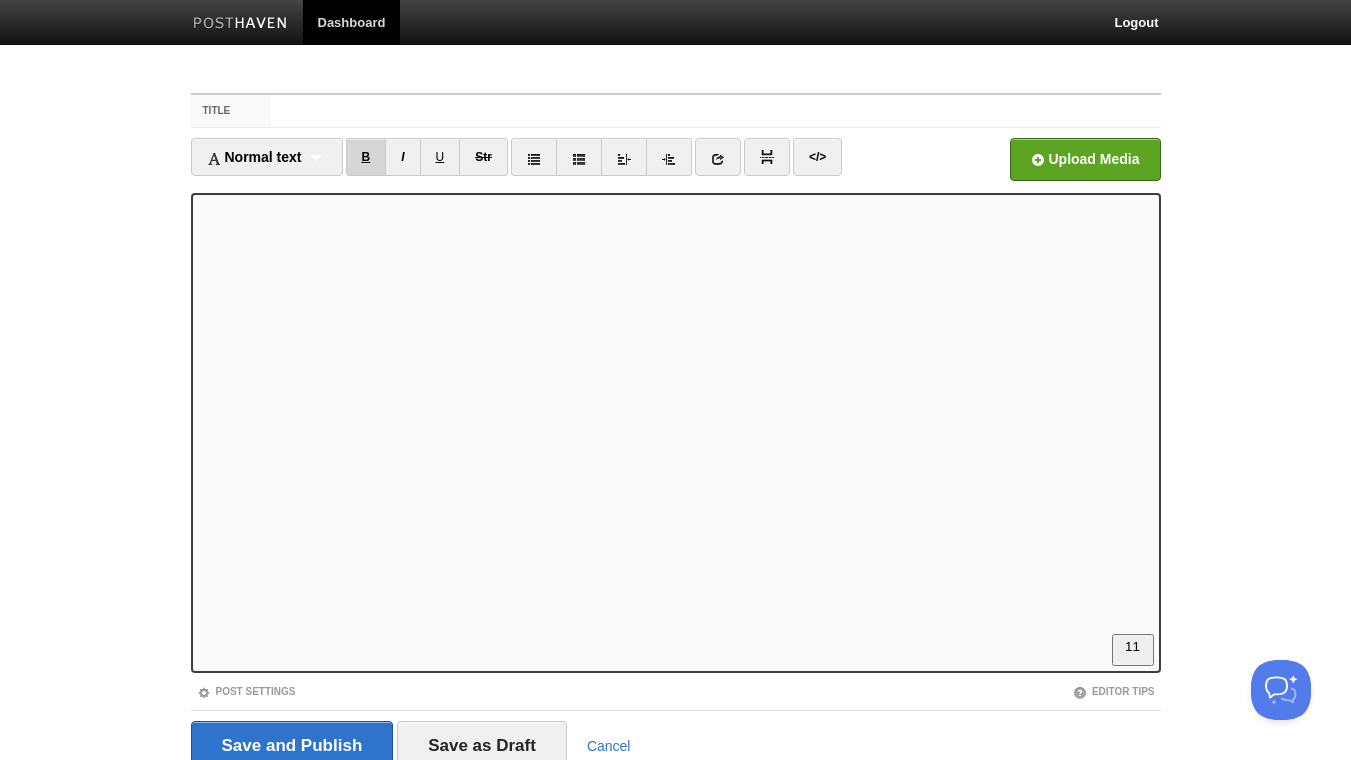 click on "B" at bounding box center (366, 157) 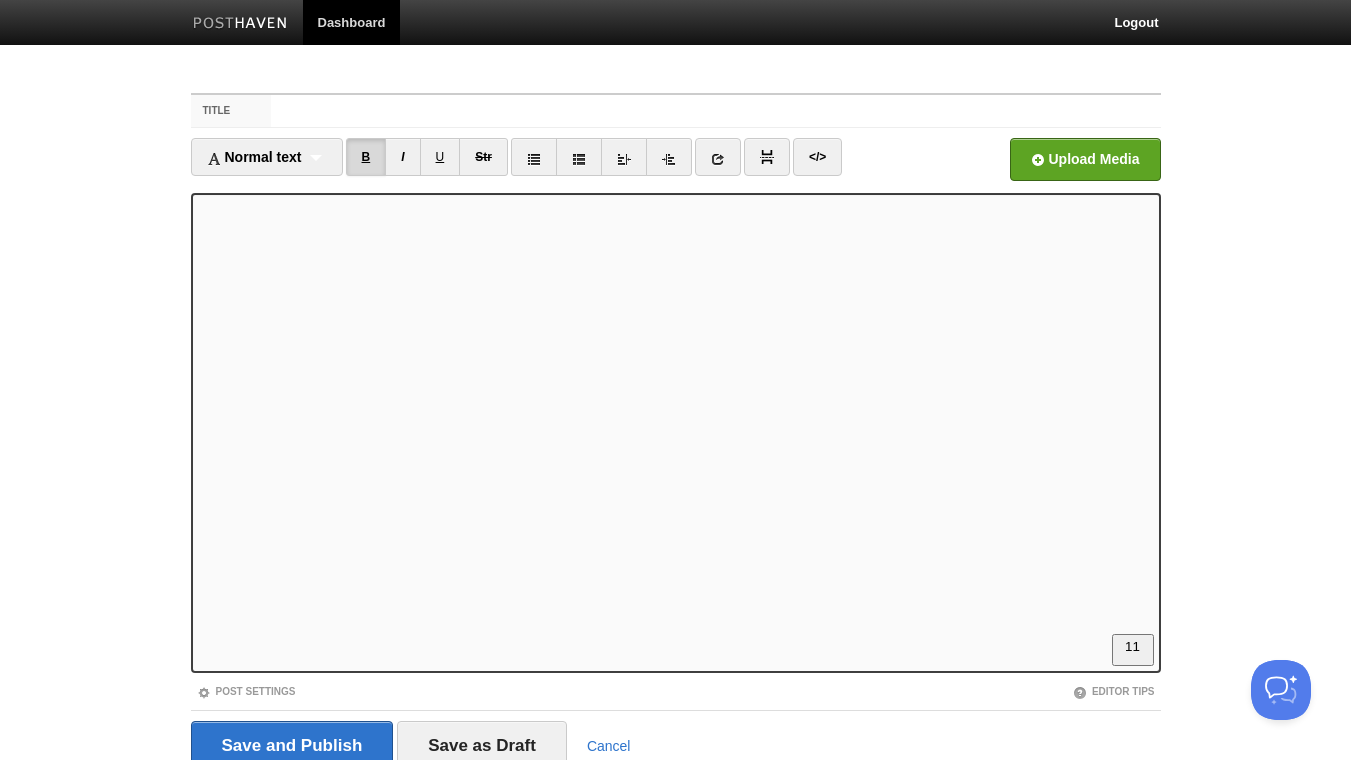 click on "B" at bounding box center [366, 157] 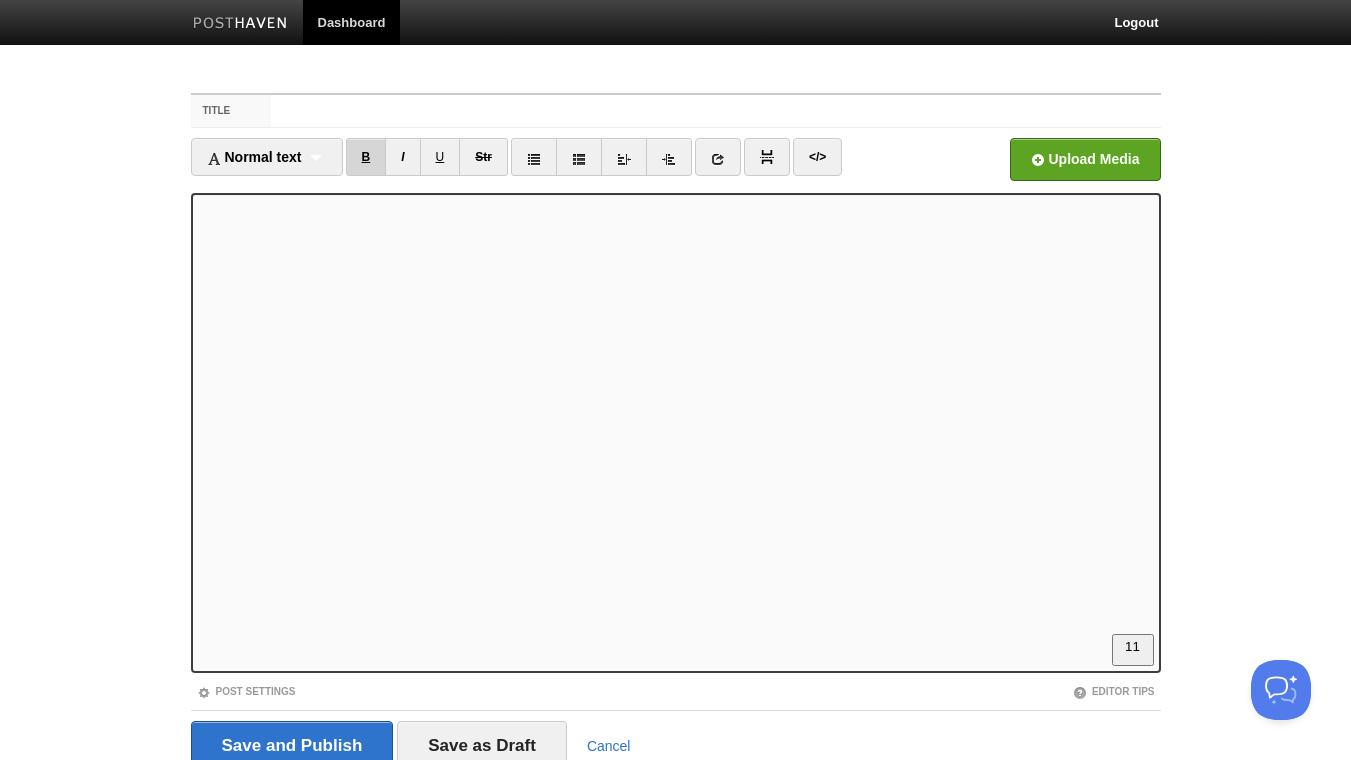 click on "B" at bounding box center [366, 157] 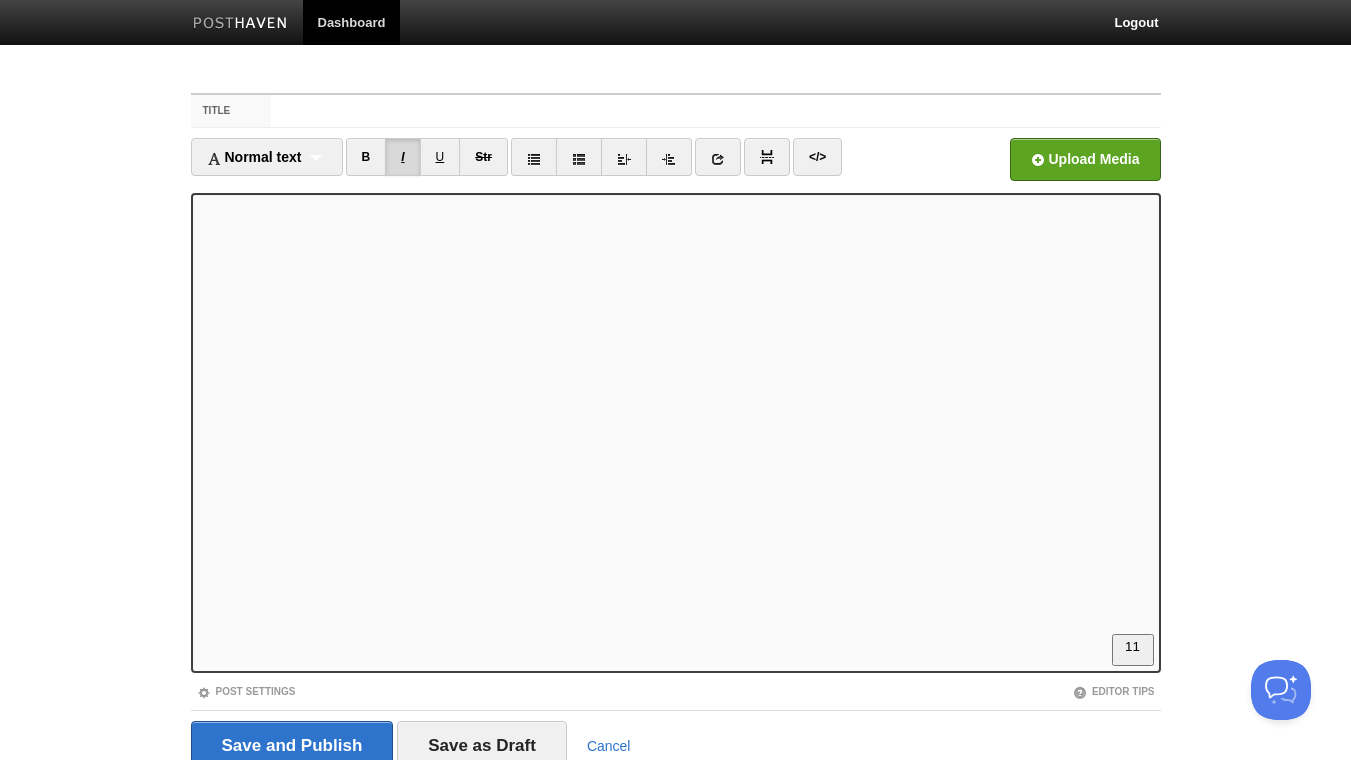 click on "I" at bounding box center [402, 157] 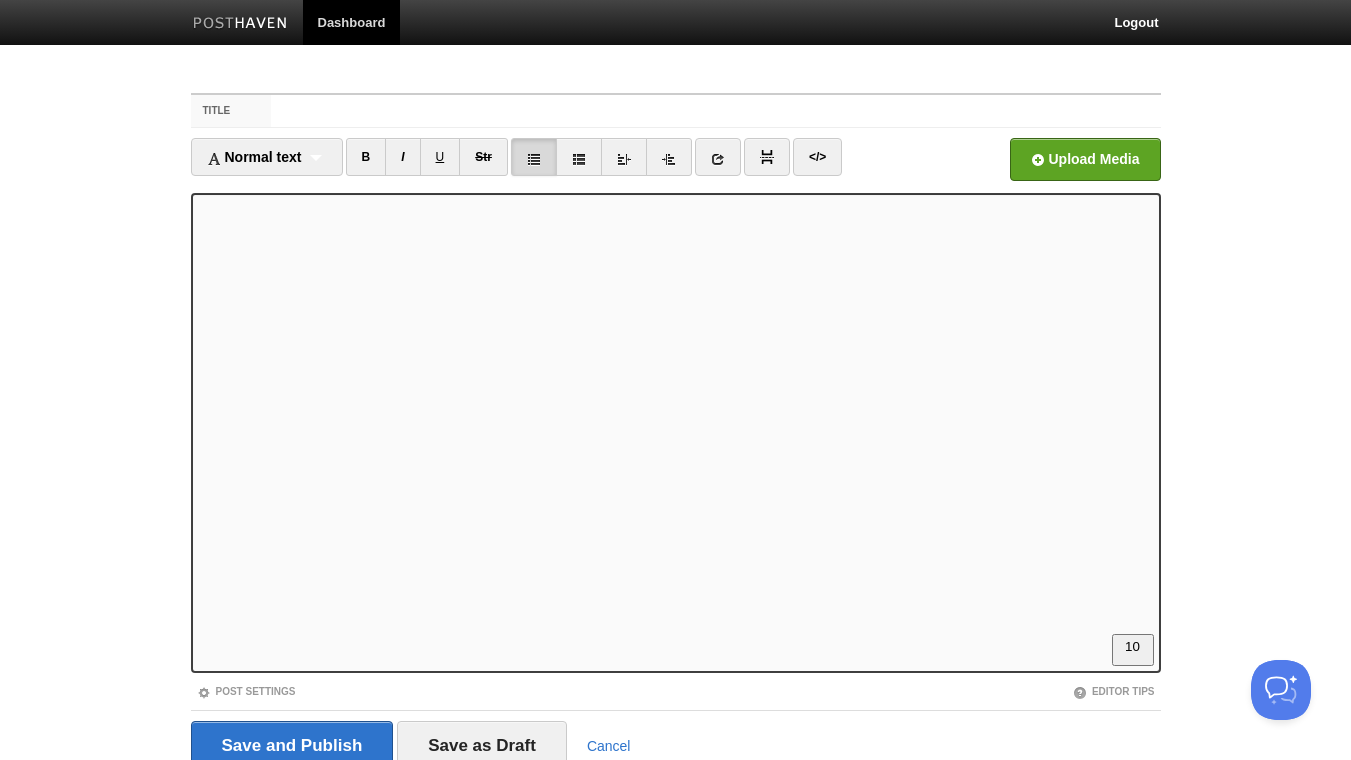 scroll, scrollTop: 756, scrollLeft: 0, axis: vertical 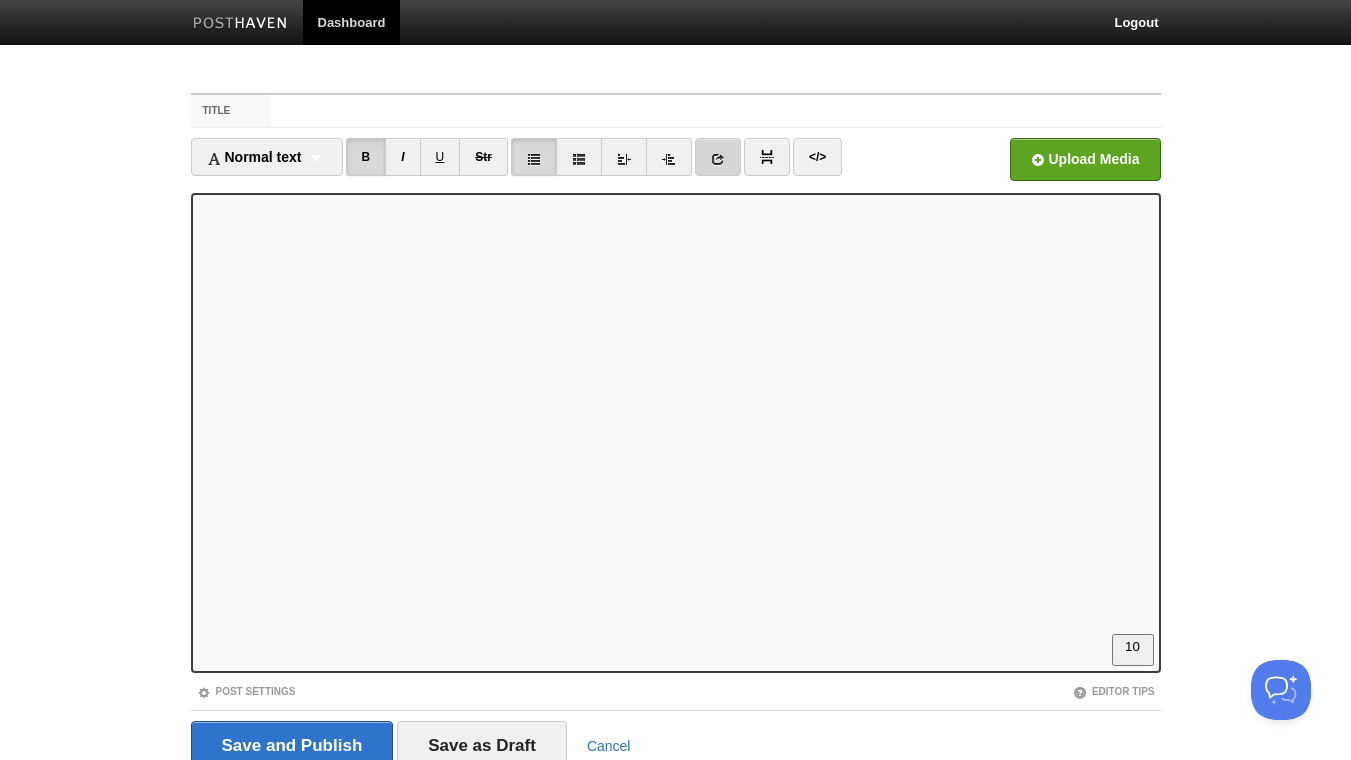 click at bounding box center [718, 159] 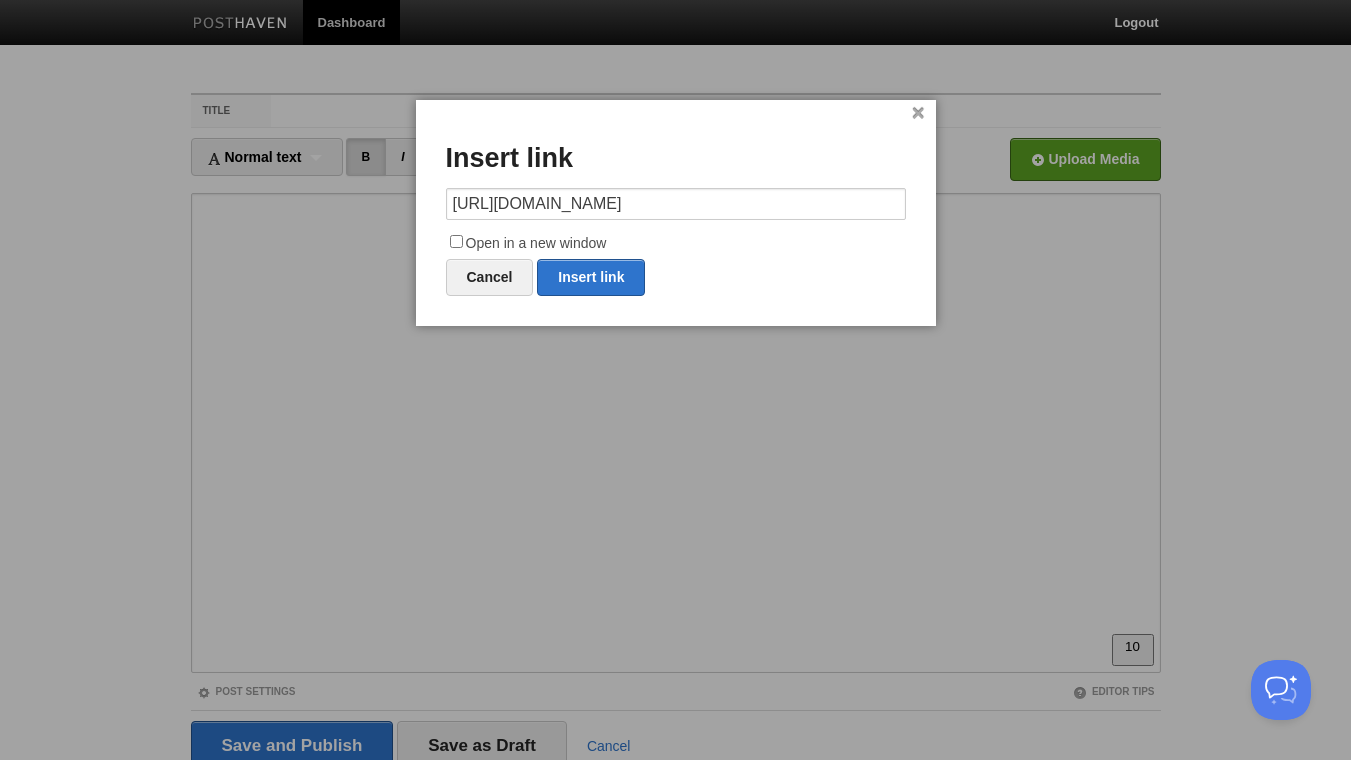 type on "[URL][DOMAIN_NAME]" 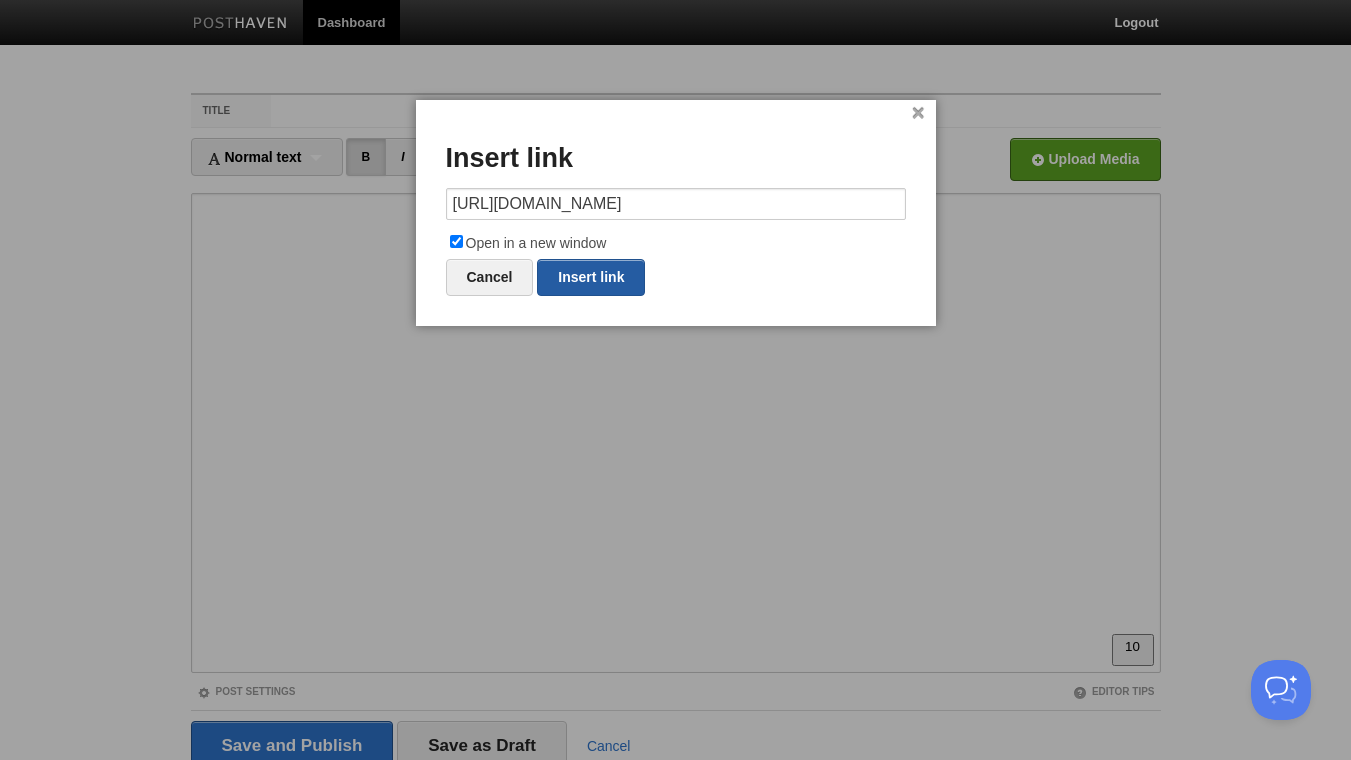 click on "Insert link" at bounding box center (591, 277) 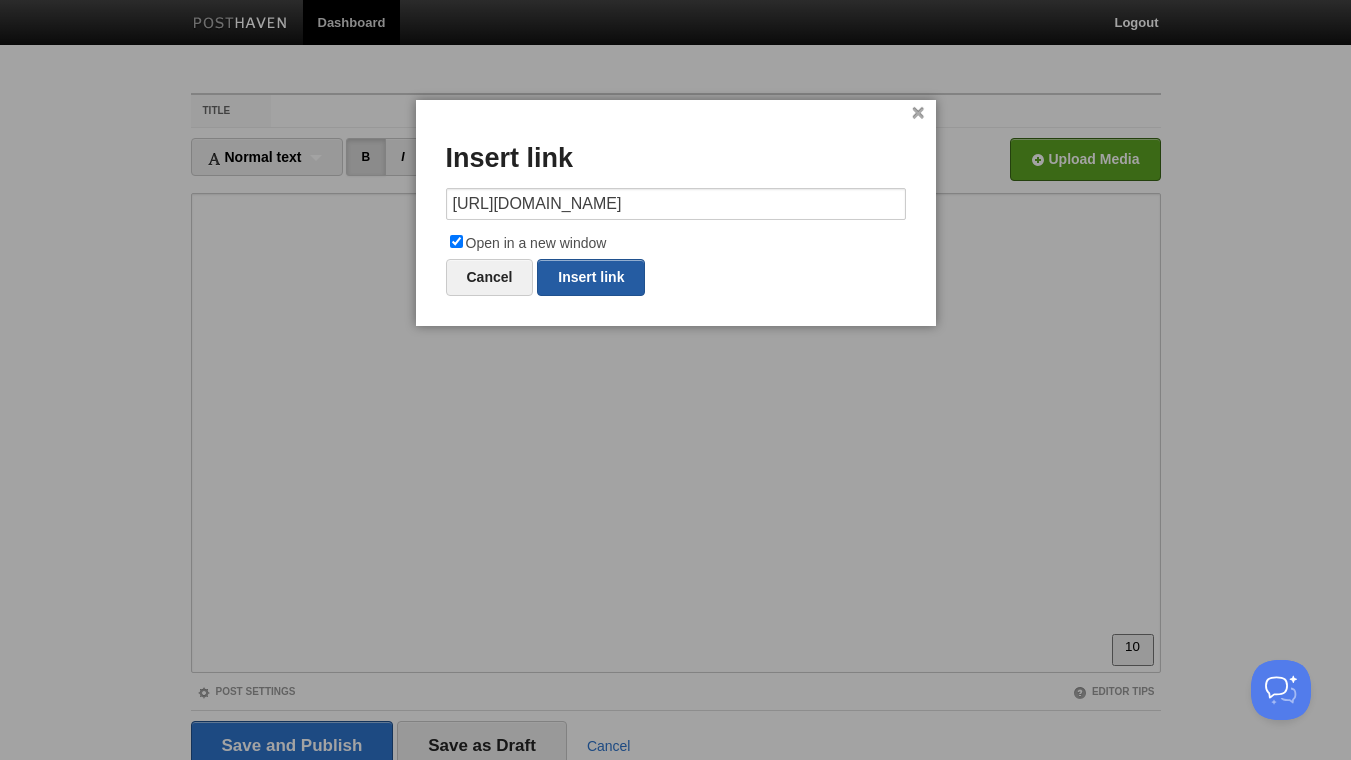 type on "https://" 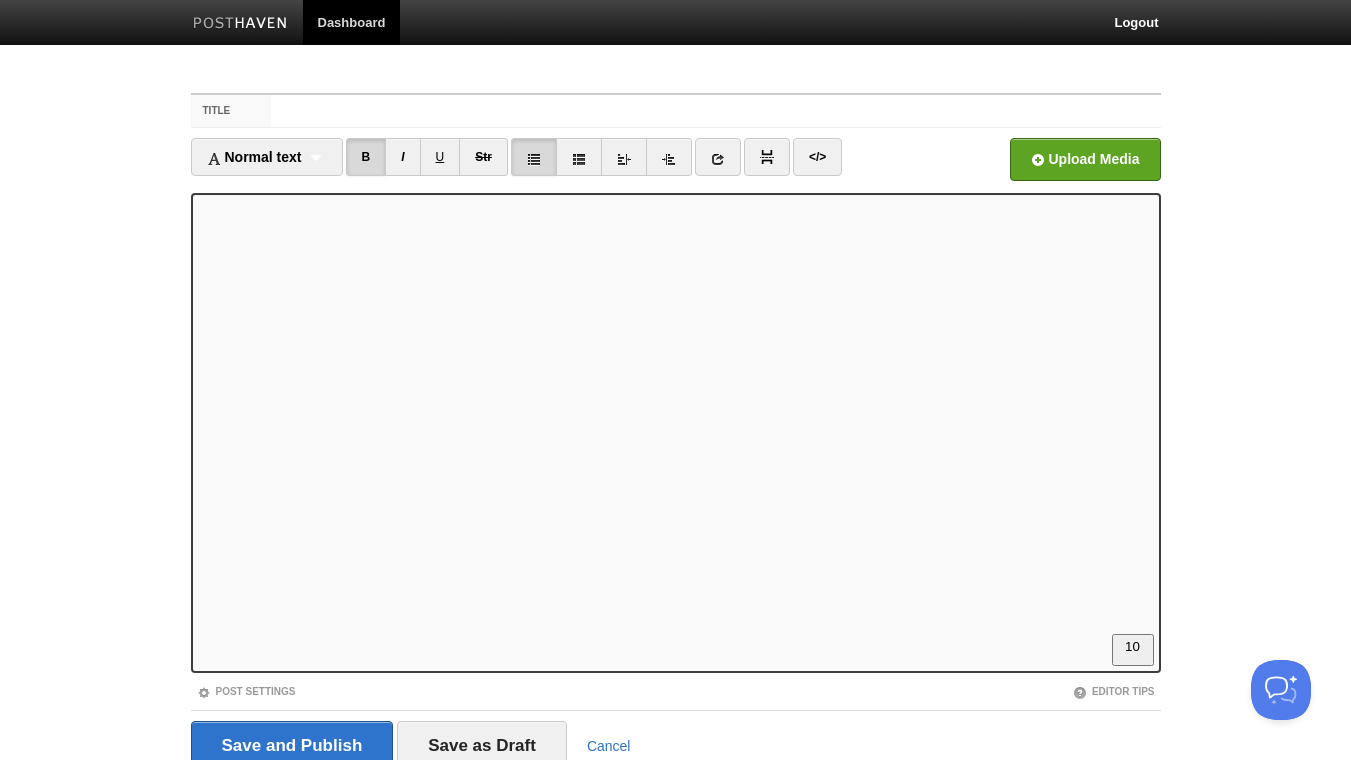 scroll, scrollTop: 763, scrollLeft: 0, axis: vertical 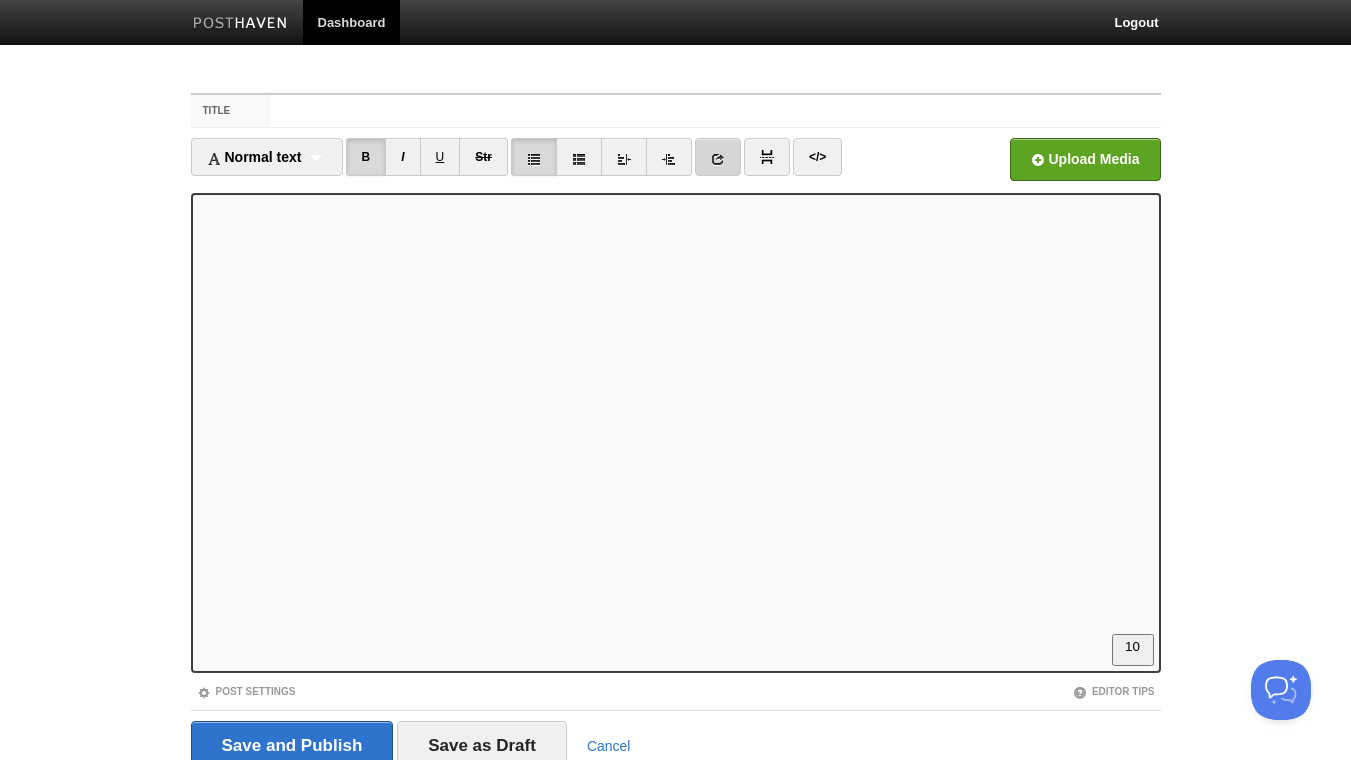 click at bounding box center [718, 157] 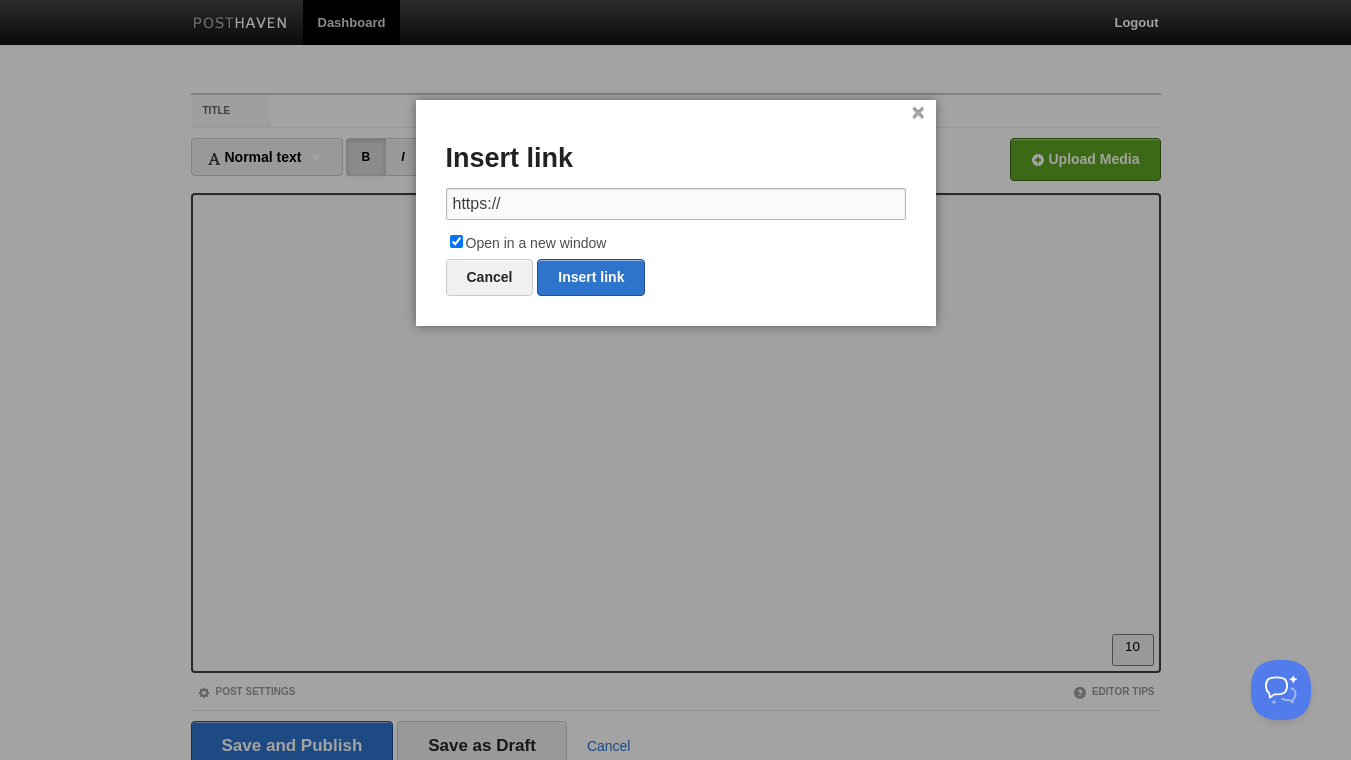 click on "https://" at bounding box center [676, 204] 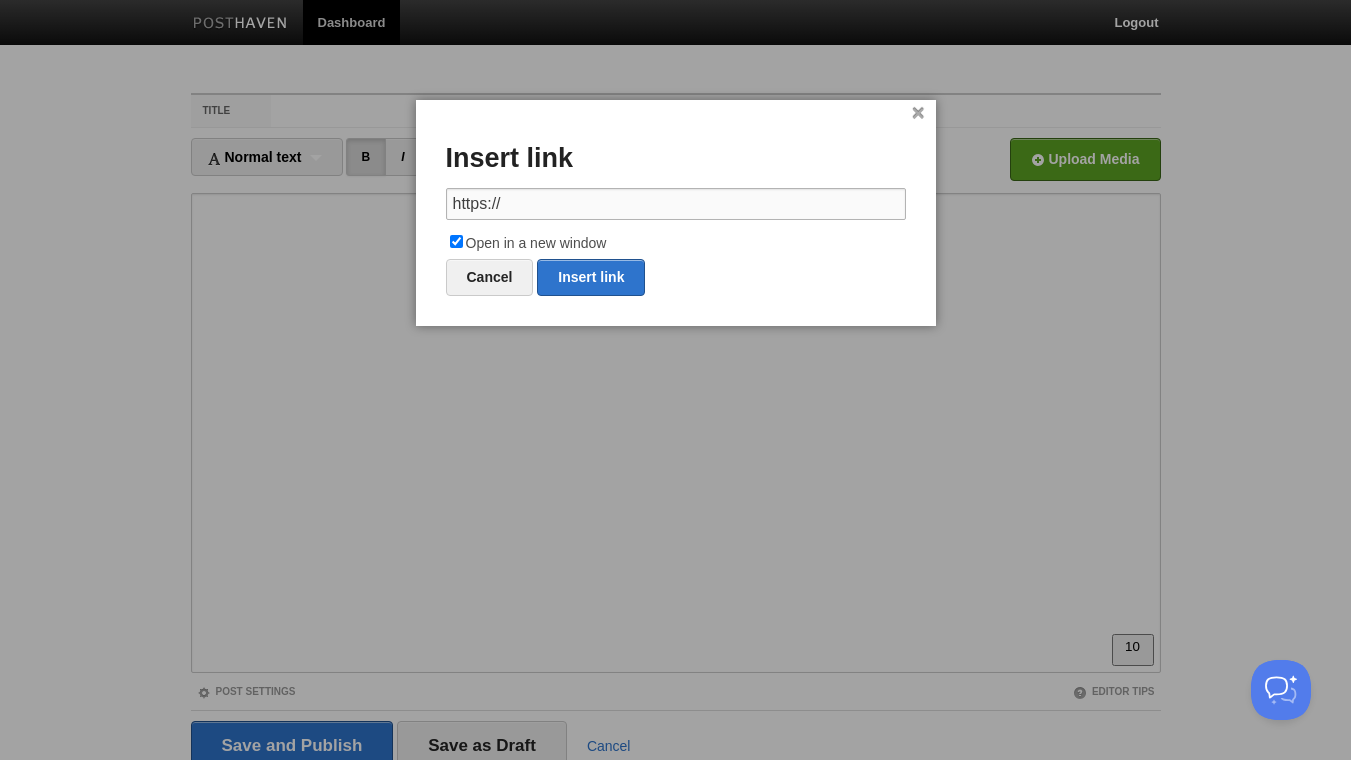 paste on "[DOMAIN_NAME][URL]" 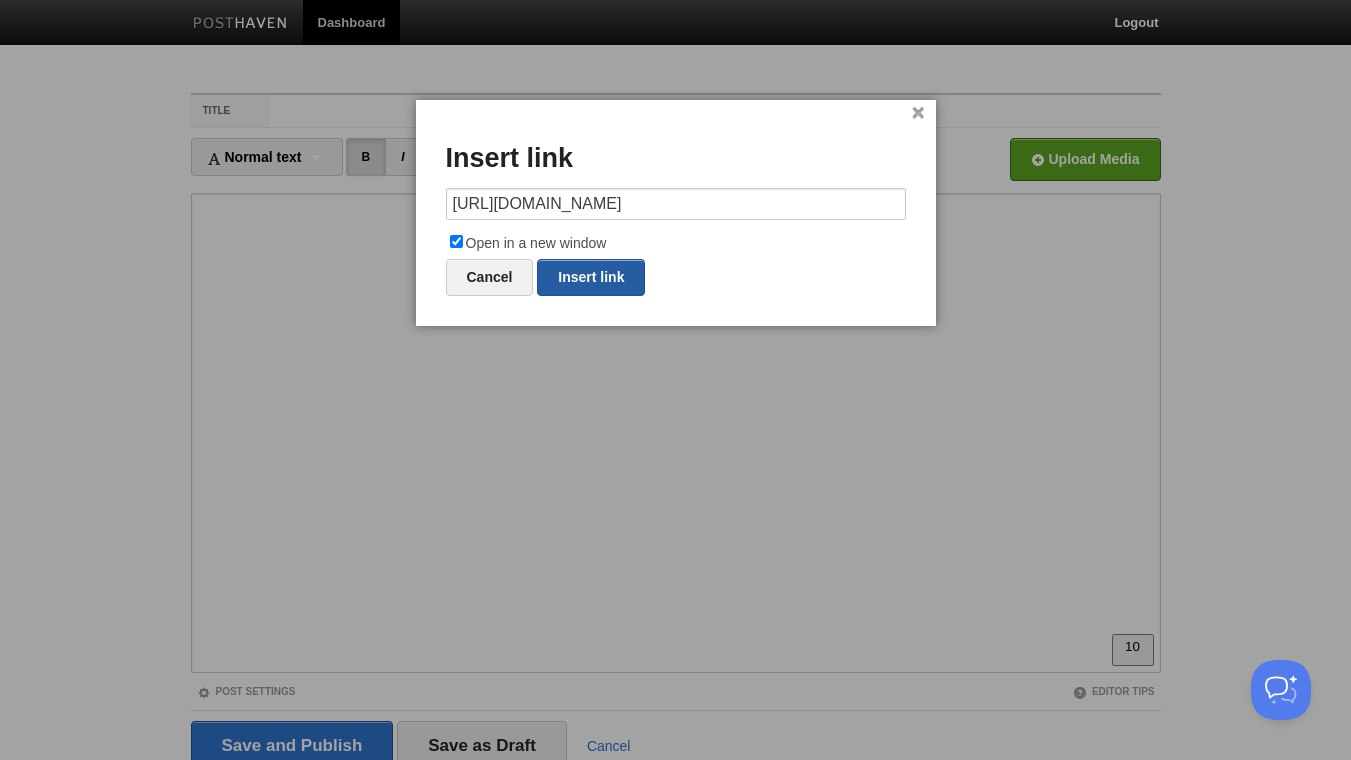 click on "Insert link" at bounding box center (591, 277) 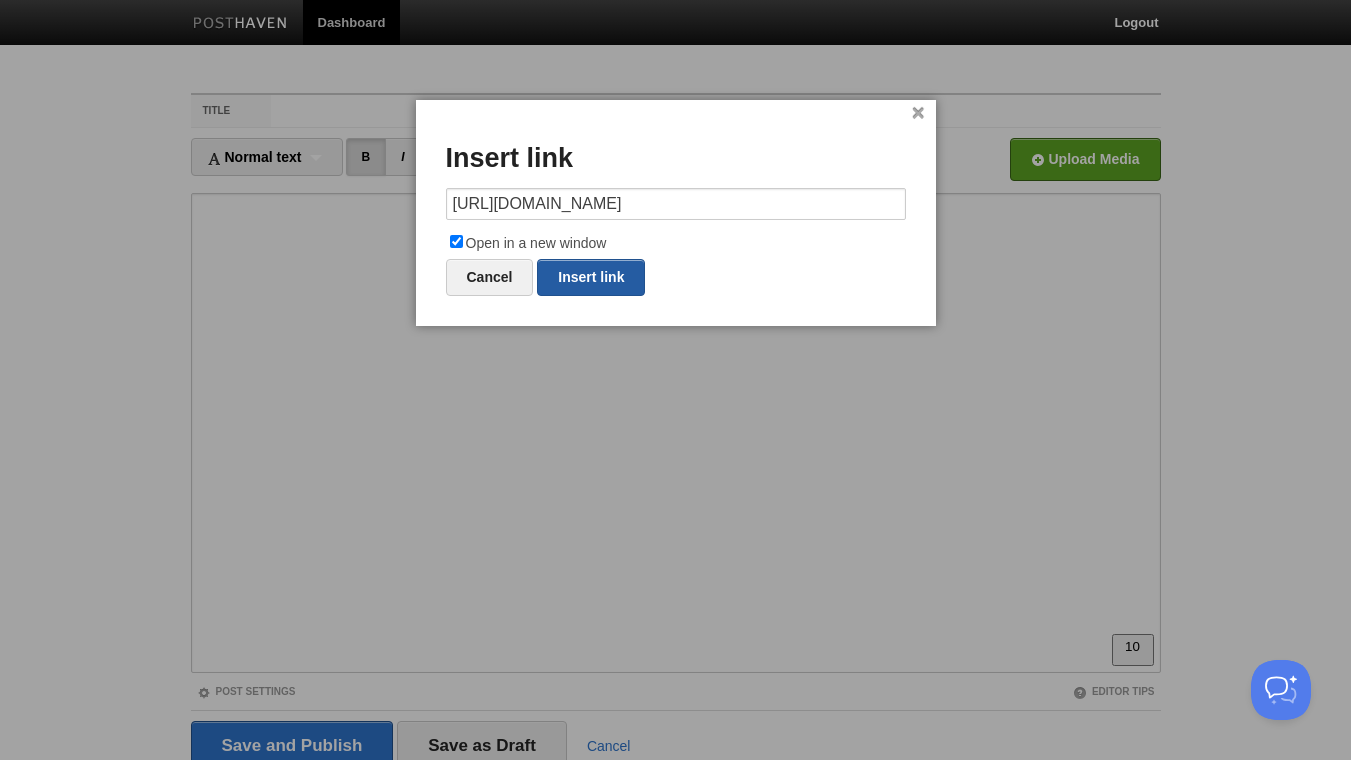 type on "https://" 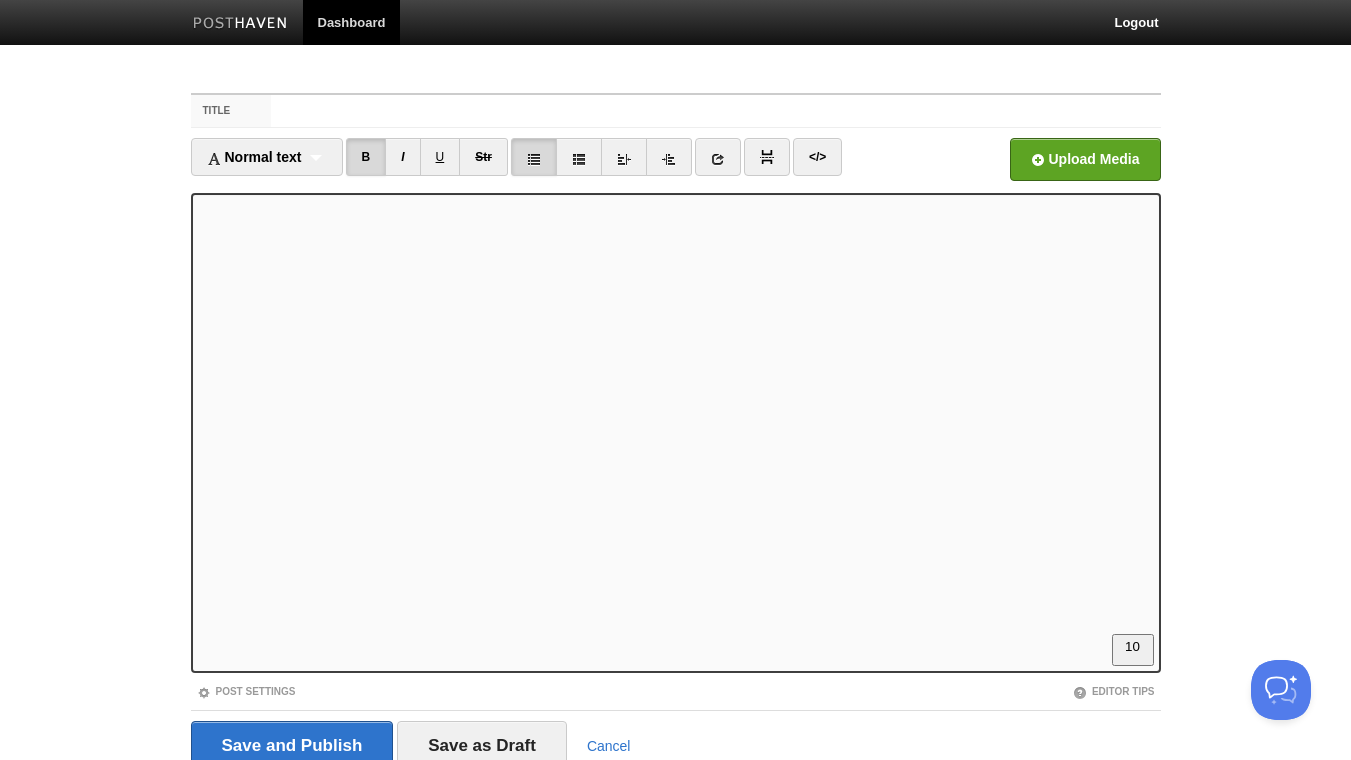 scroll, scrollTop: 763, scrollLeft: 0, axis: vertical 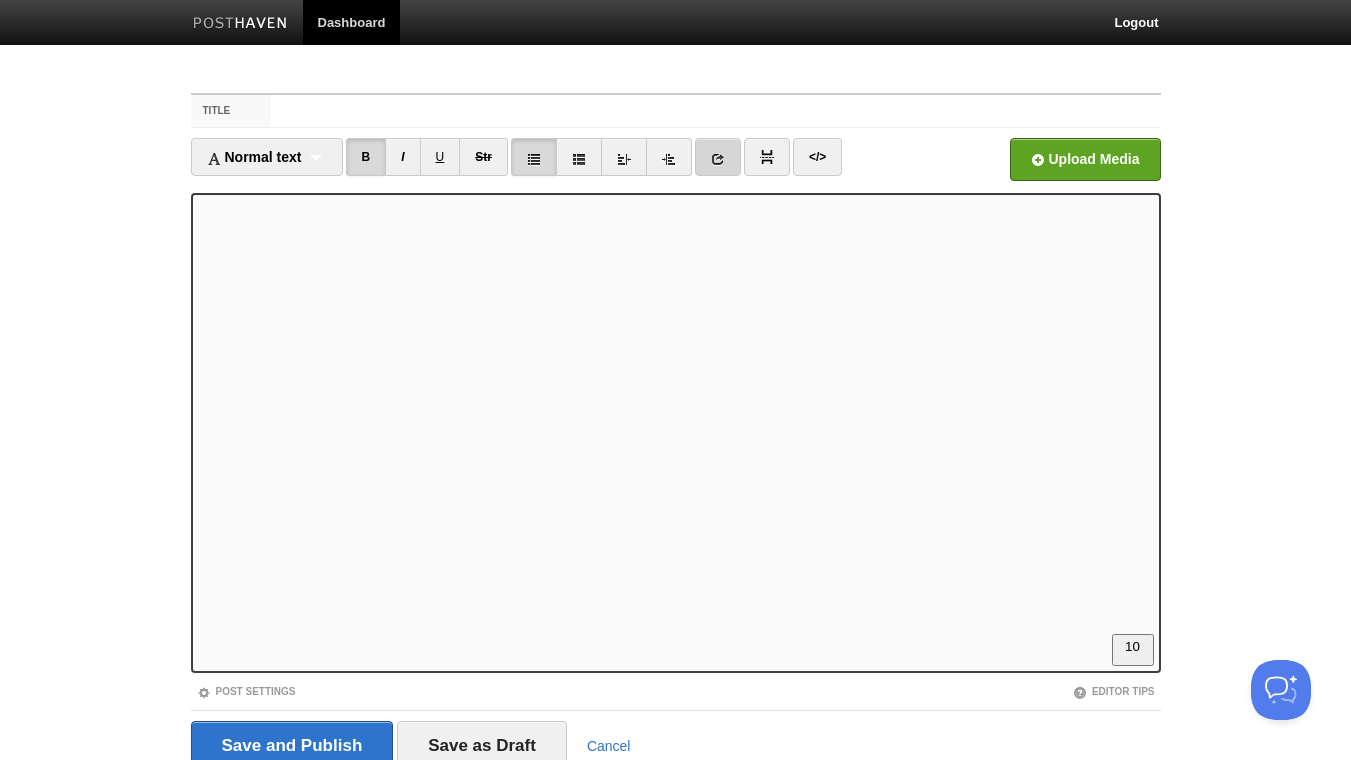 click at bounding box center (718, 159) 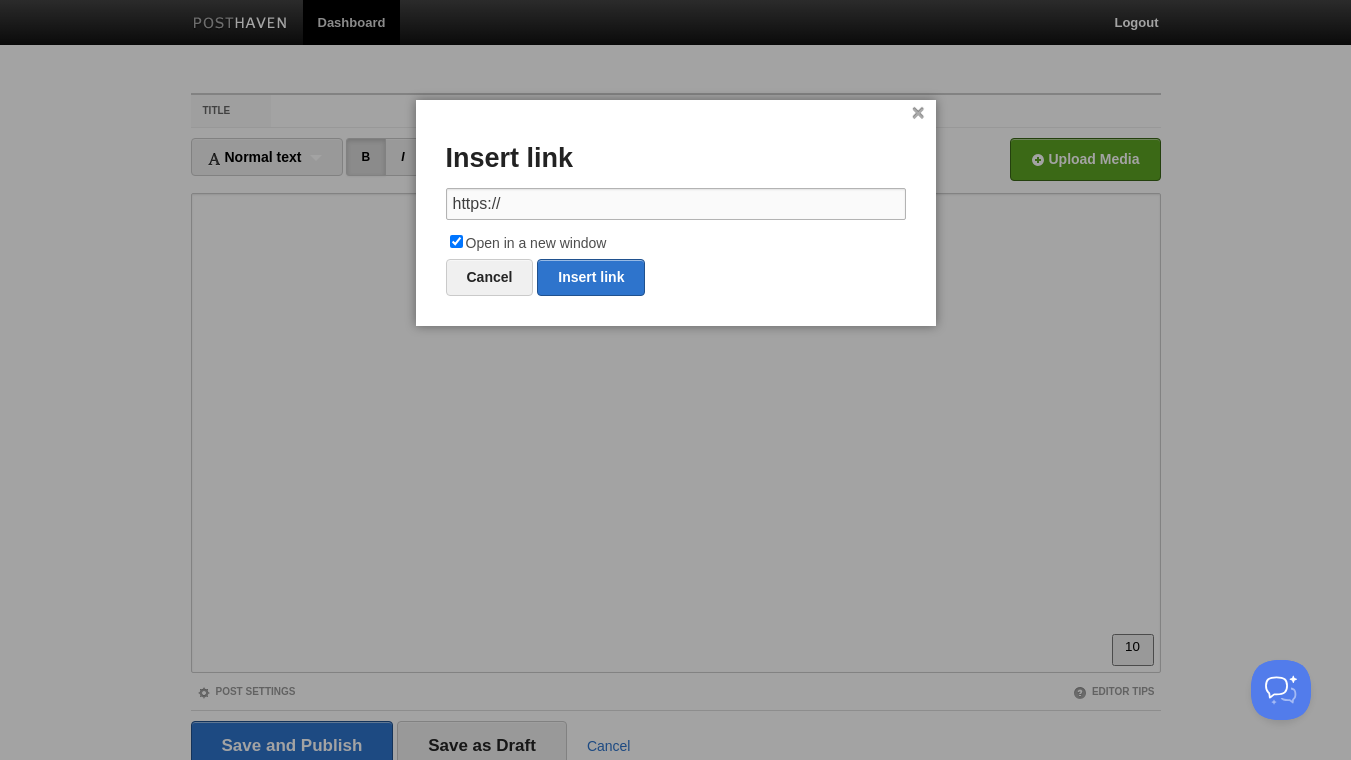 click on "https://" at bounding box center (676, 204) 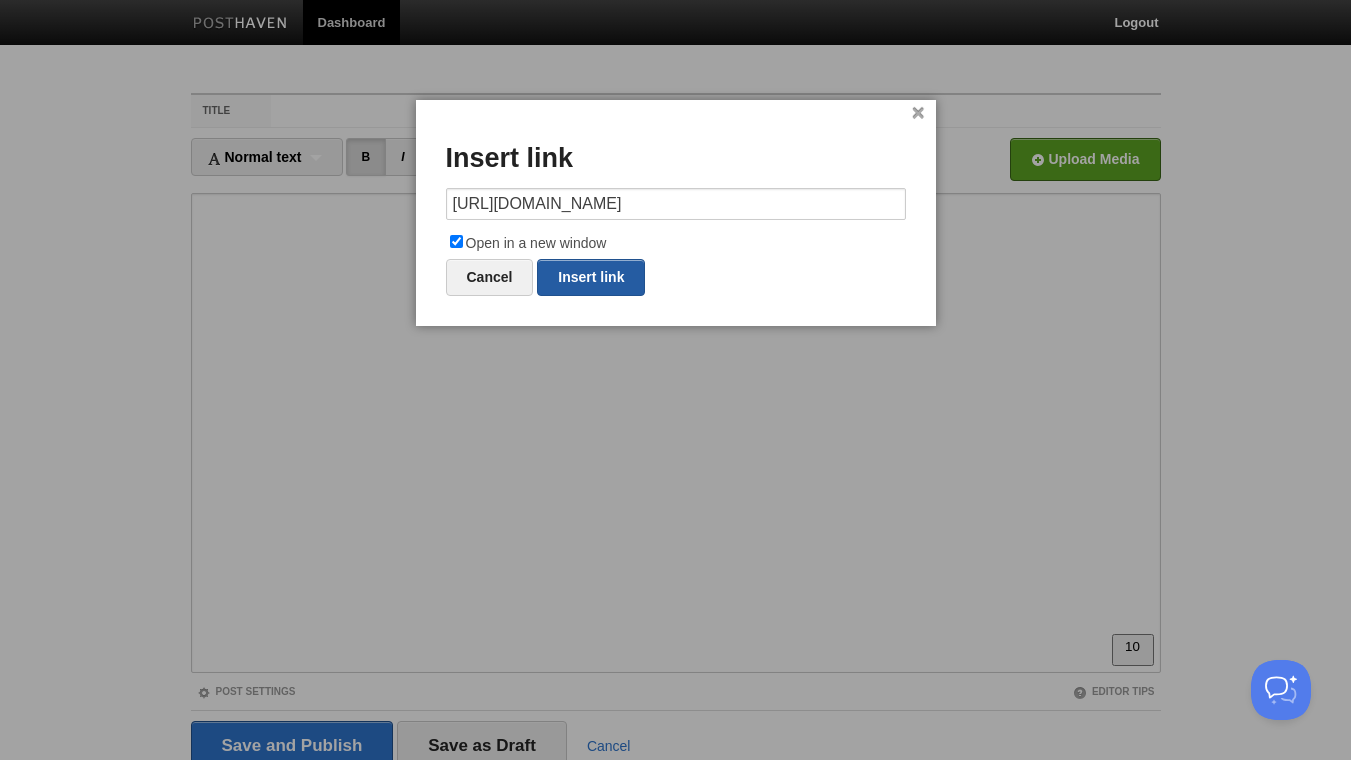 click on "Insert link" at bounding box center [591, 277] 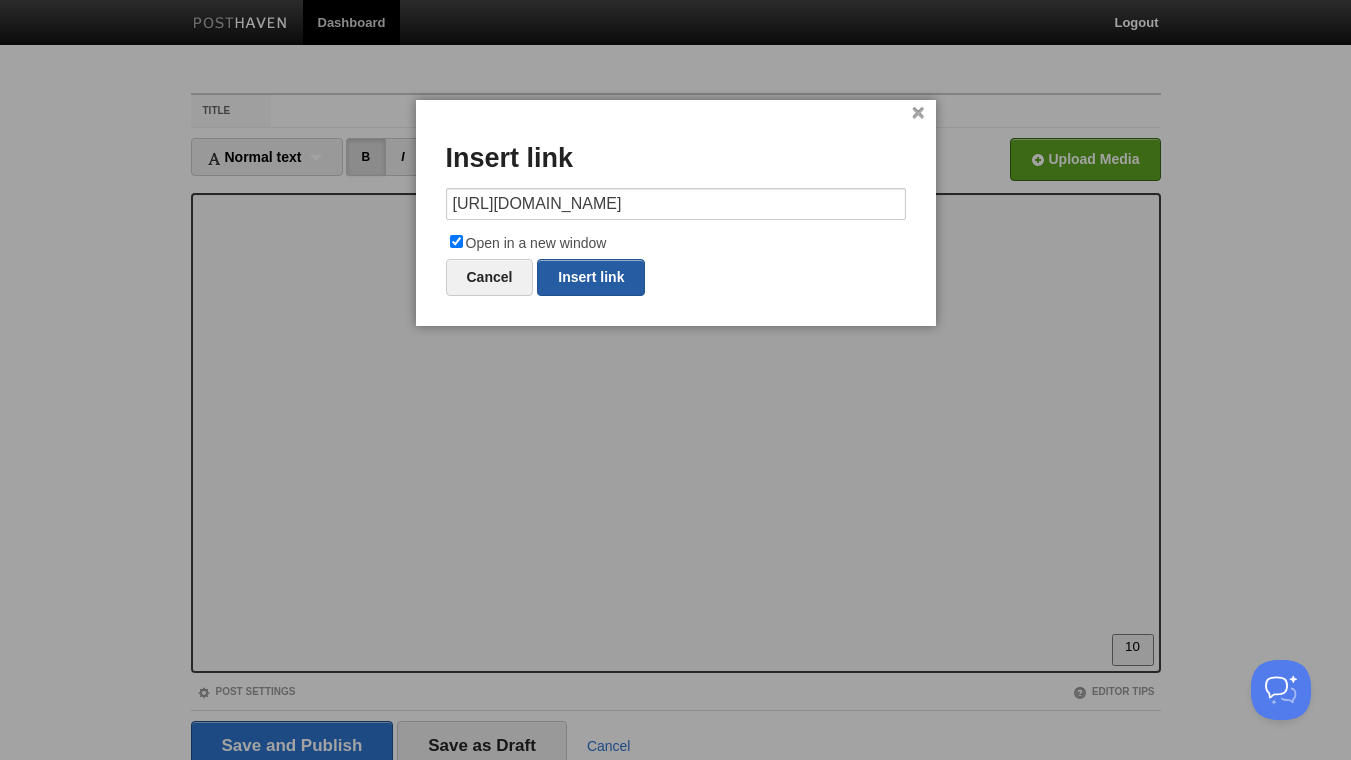 type on "https://" 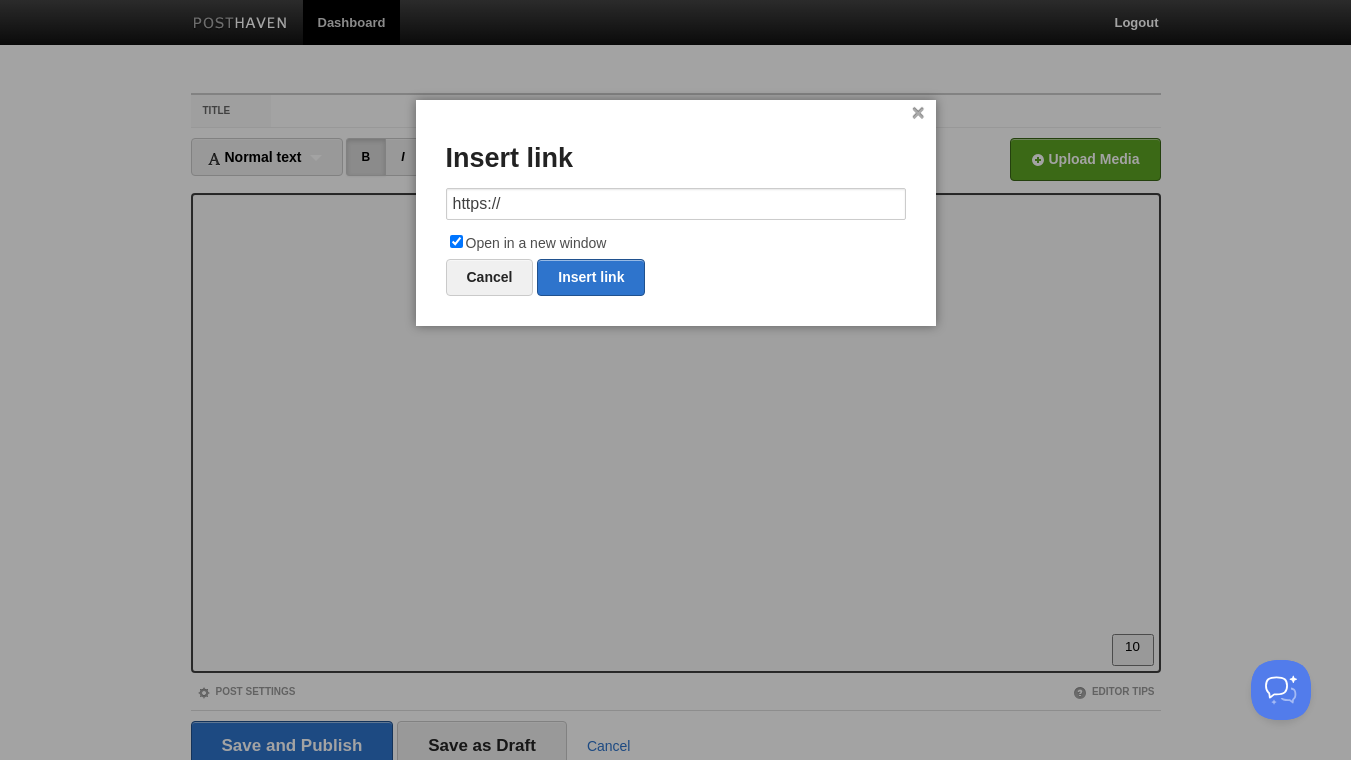 scroll, scrollTop: 0, scrollLeft: 0, axis: both 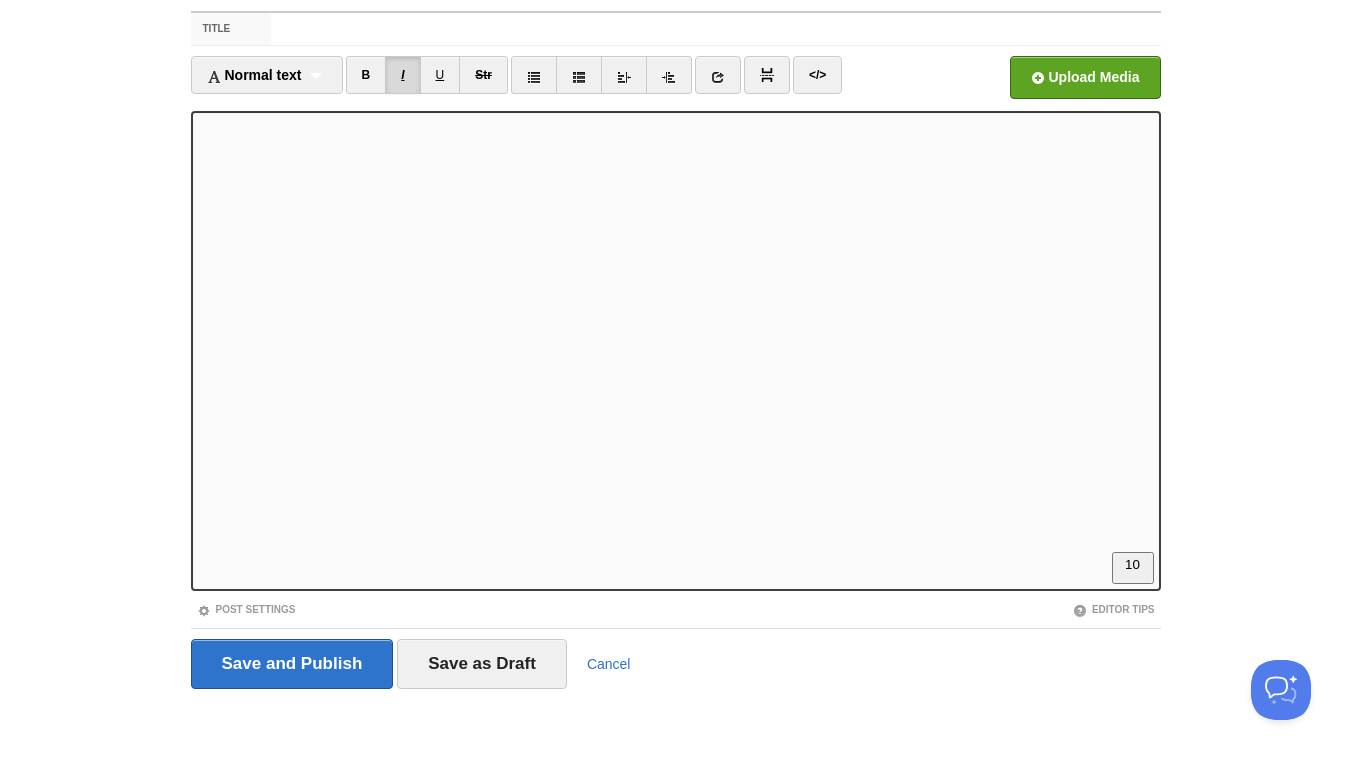 click on "I" at bounding box center [402, 75] 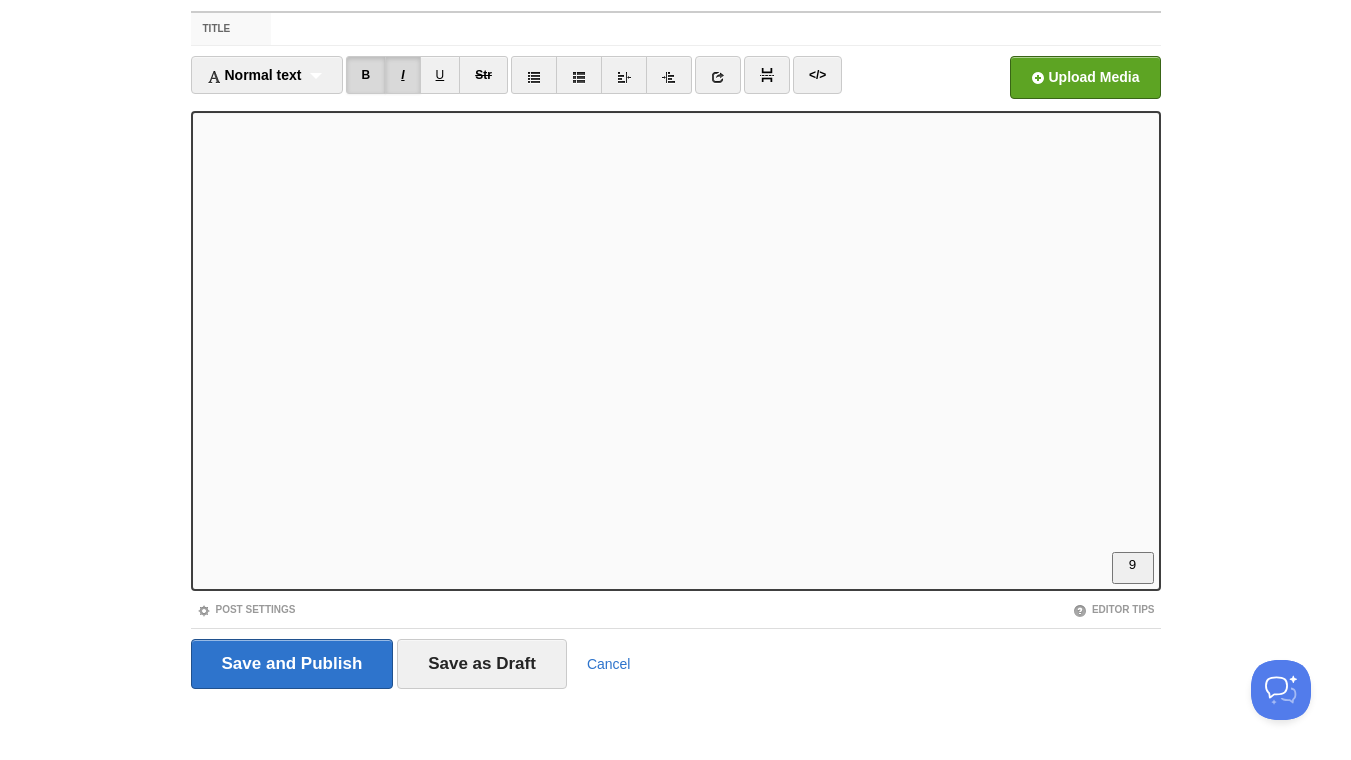 click on "I" at bounding box center (402, 75) 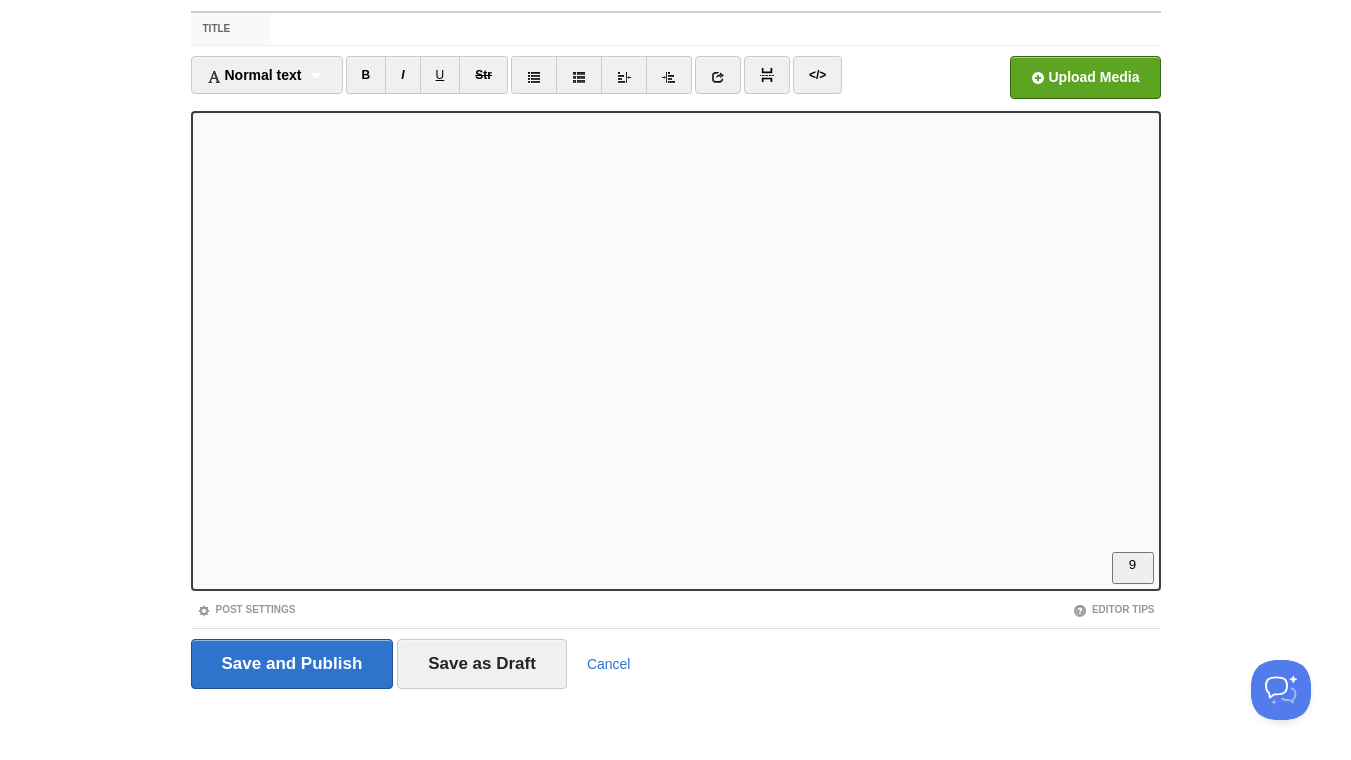 scroll, scrollTop: 745, scrollLeft: 0, axis: vertical 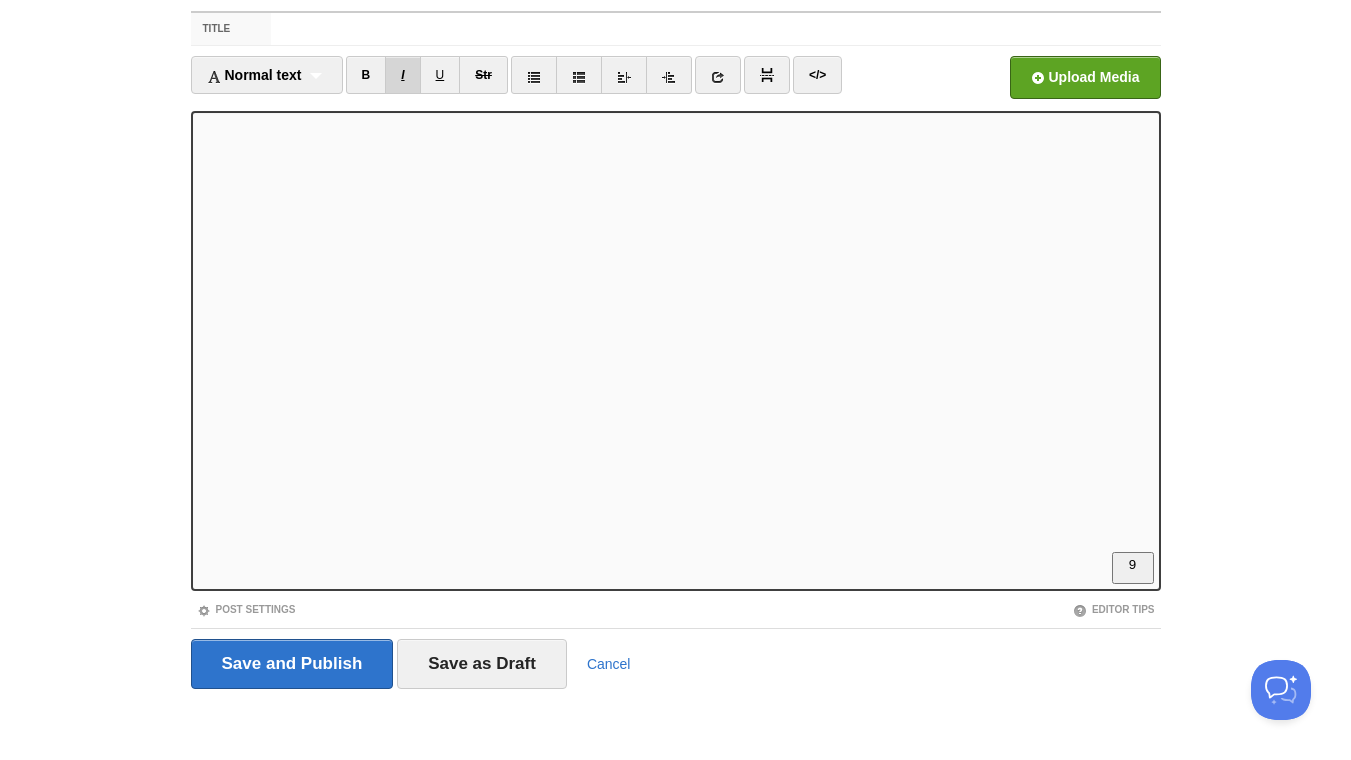 click on "I" at bounding box center (402, 75) 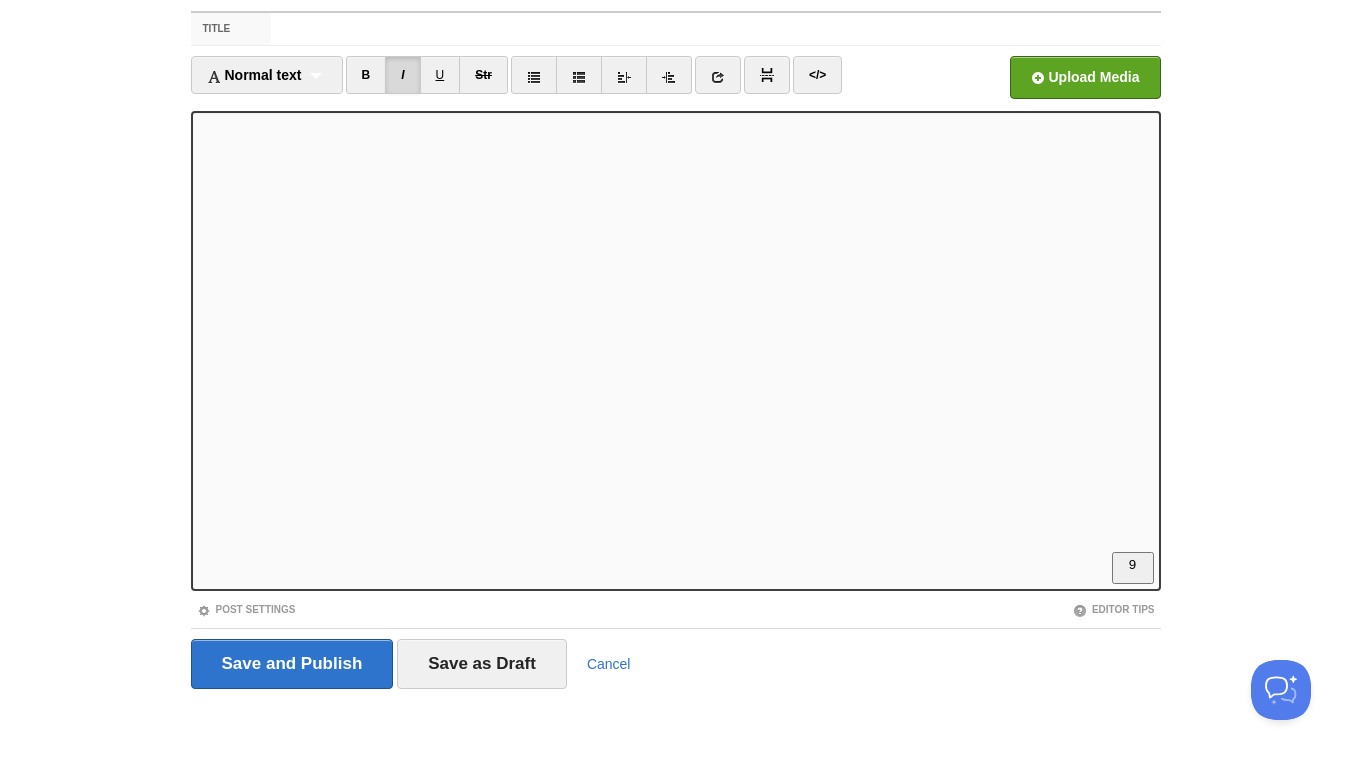 scroll, scrollTop: 0, scrollLeft: 0, axis: both 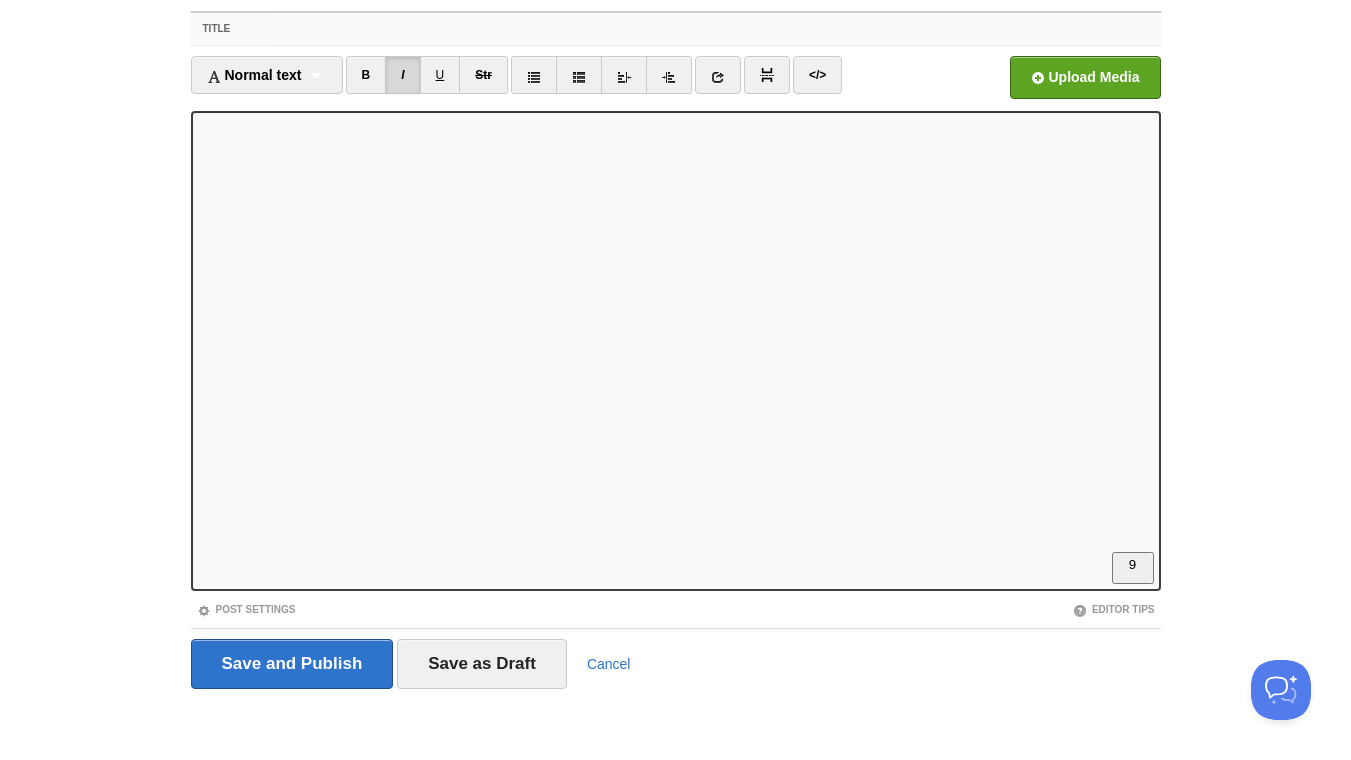 click on "Title" at bounding box center [715, 29] 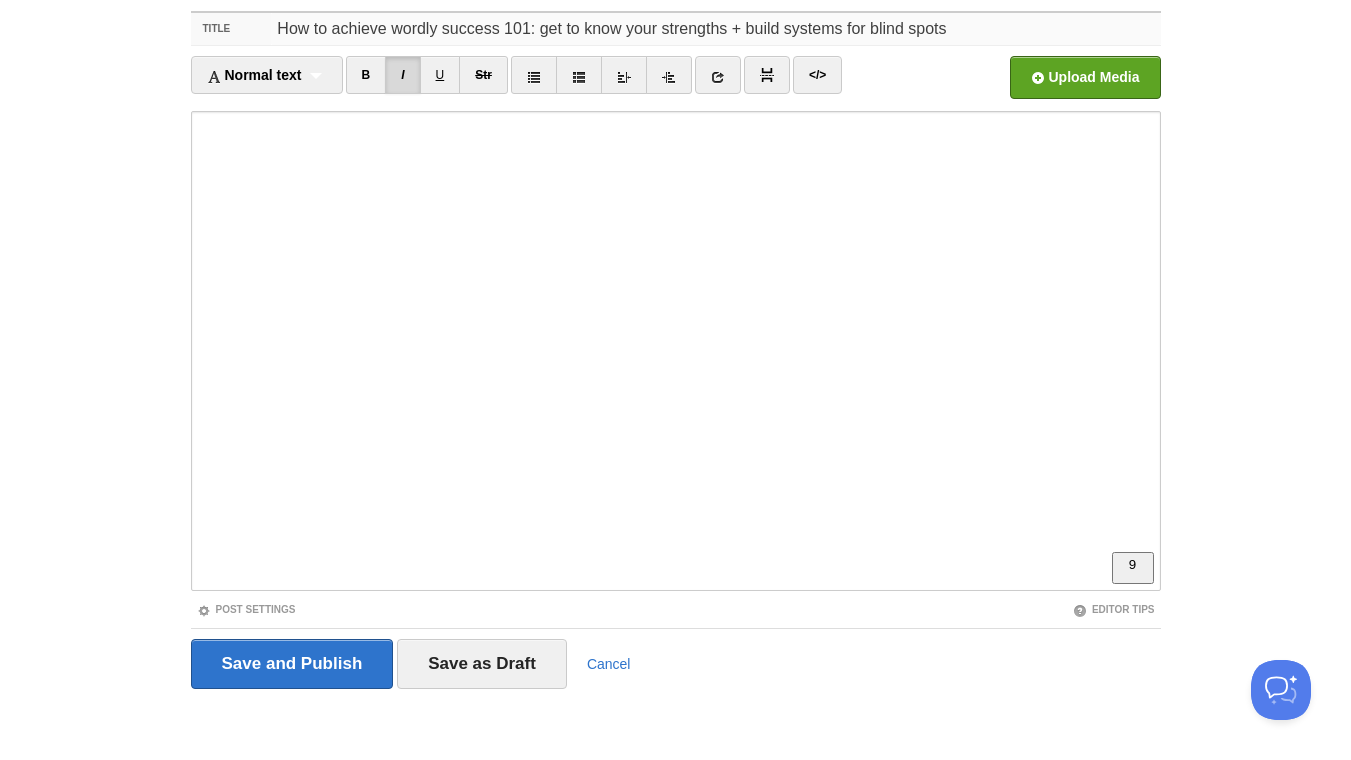 click on "How to achieve wordly success 101: get to know your strengths + build systems for blind spots" at bounding box center [715, 29] 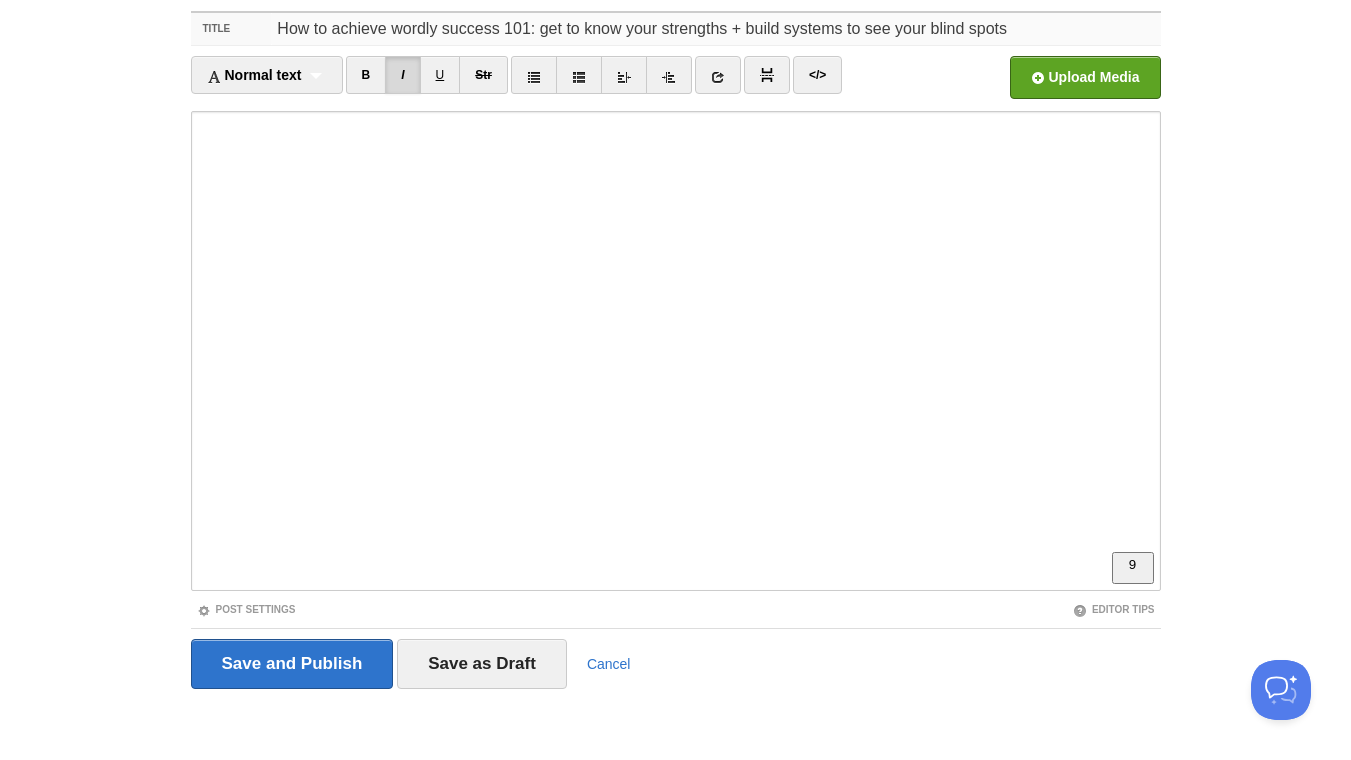 scroll, scrollTop: 780, scrollLeft: 0, axis: vertical 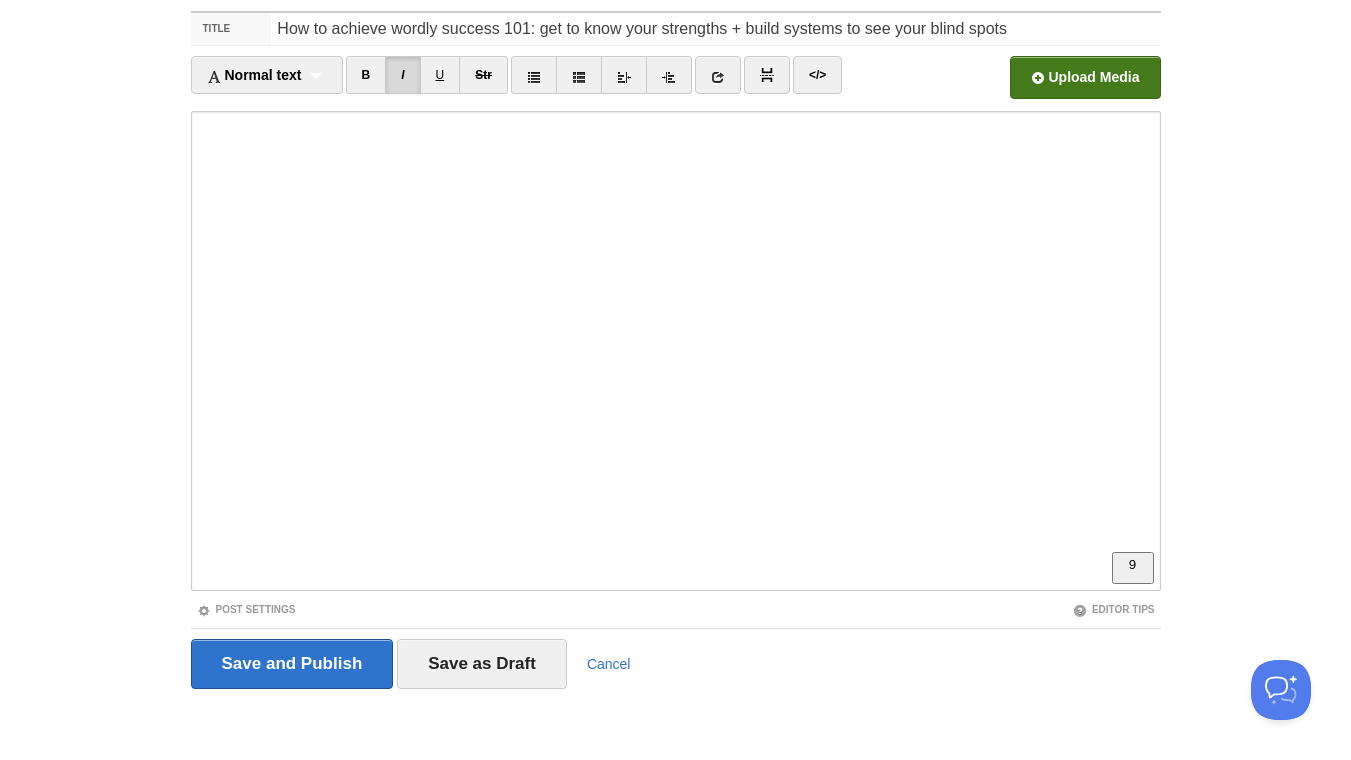 click at bounding box center (481, 83) 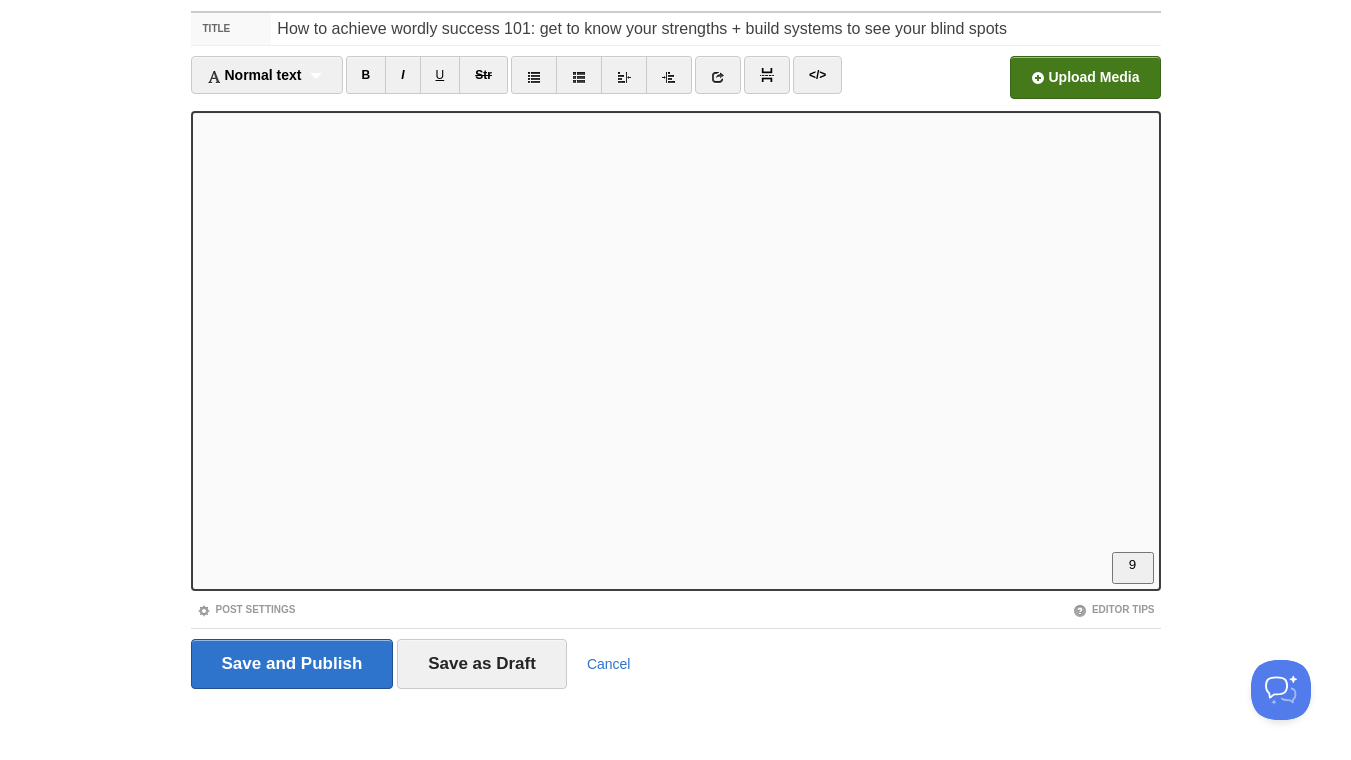 scroll, scrollTop: 821, scrollLeft: 0, axis: vertical 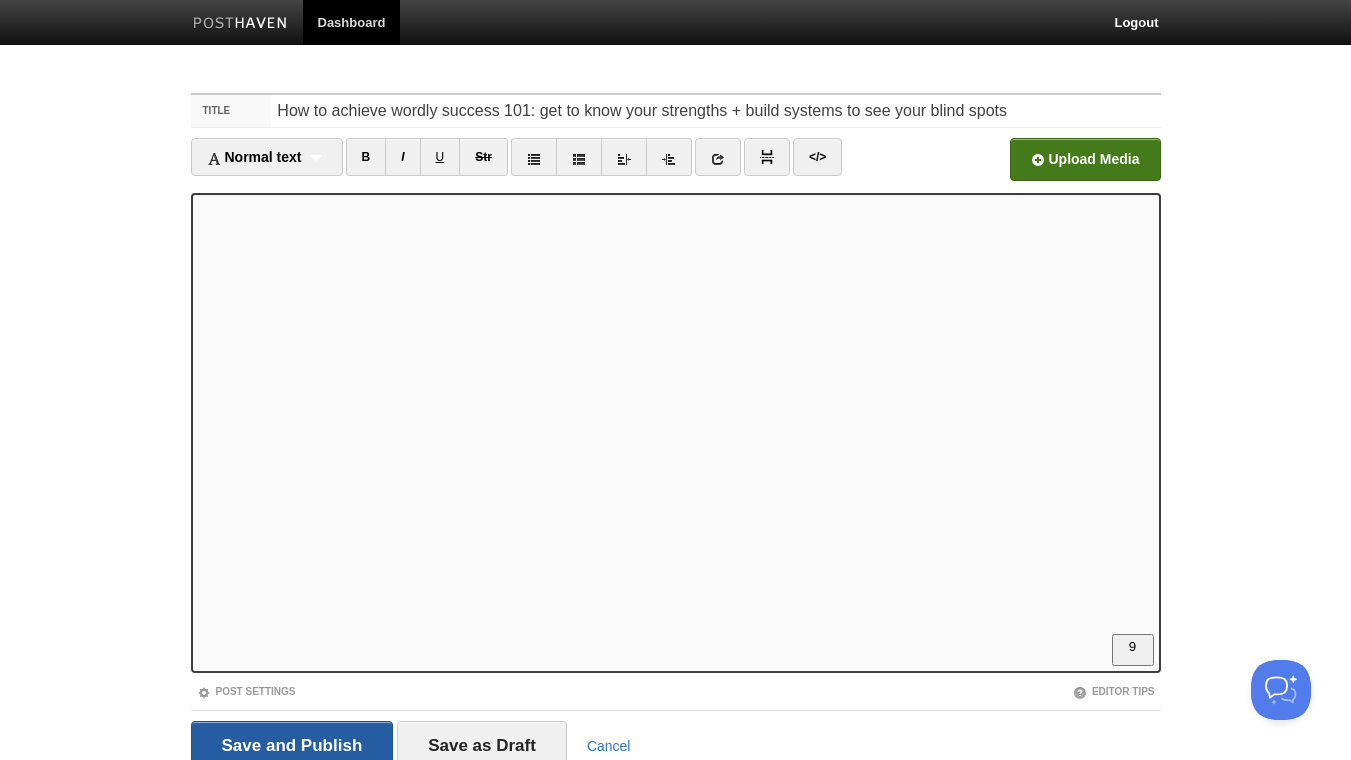 click on "Save and Publish" at bounding box center (292, 746) 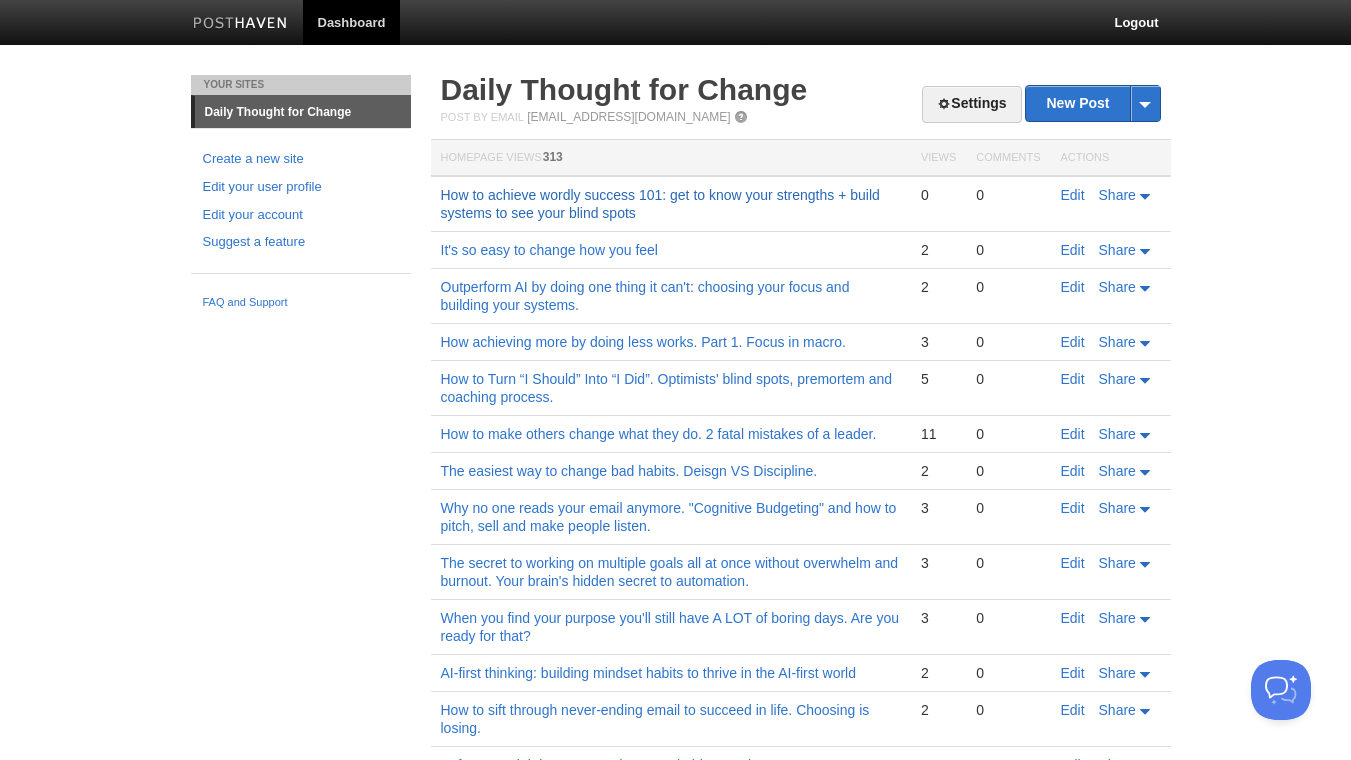click on "How to achieve wordly success 101: get to know your strengths + build systems to see your blind spots" at bounding box center (660, 204) 